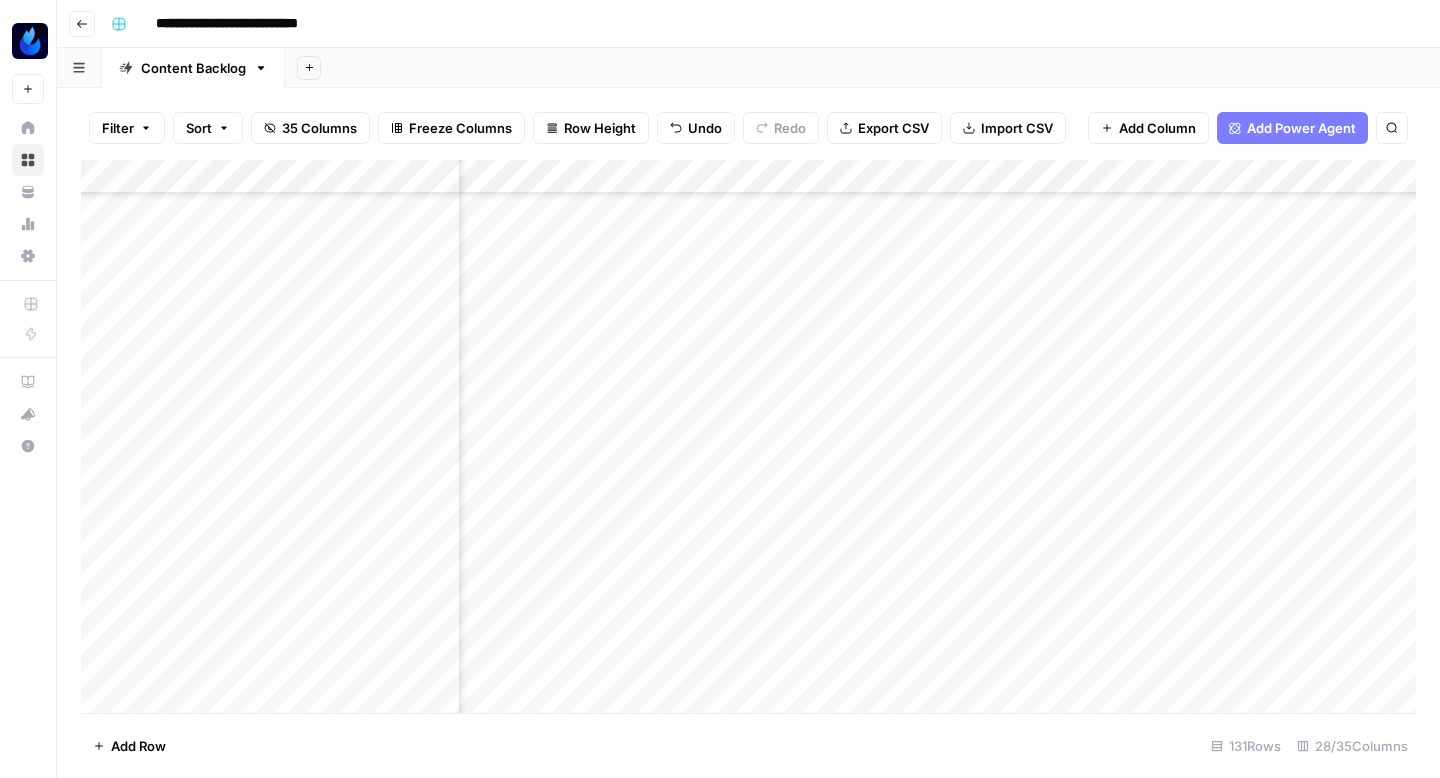 scroll, scrollTop: 0, scrollLeft: 0, axis: both 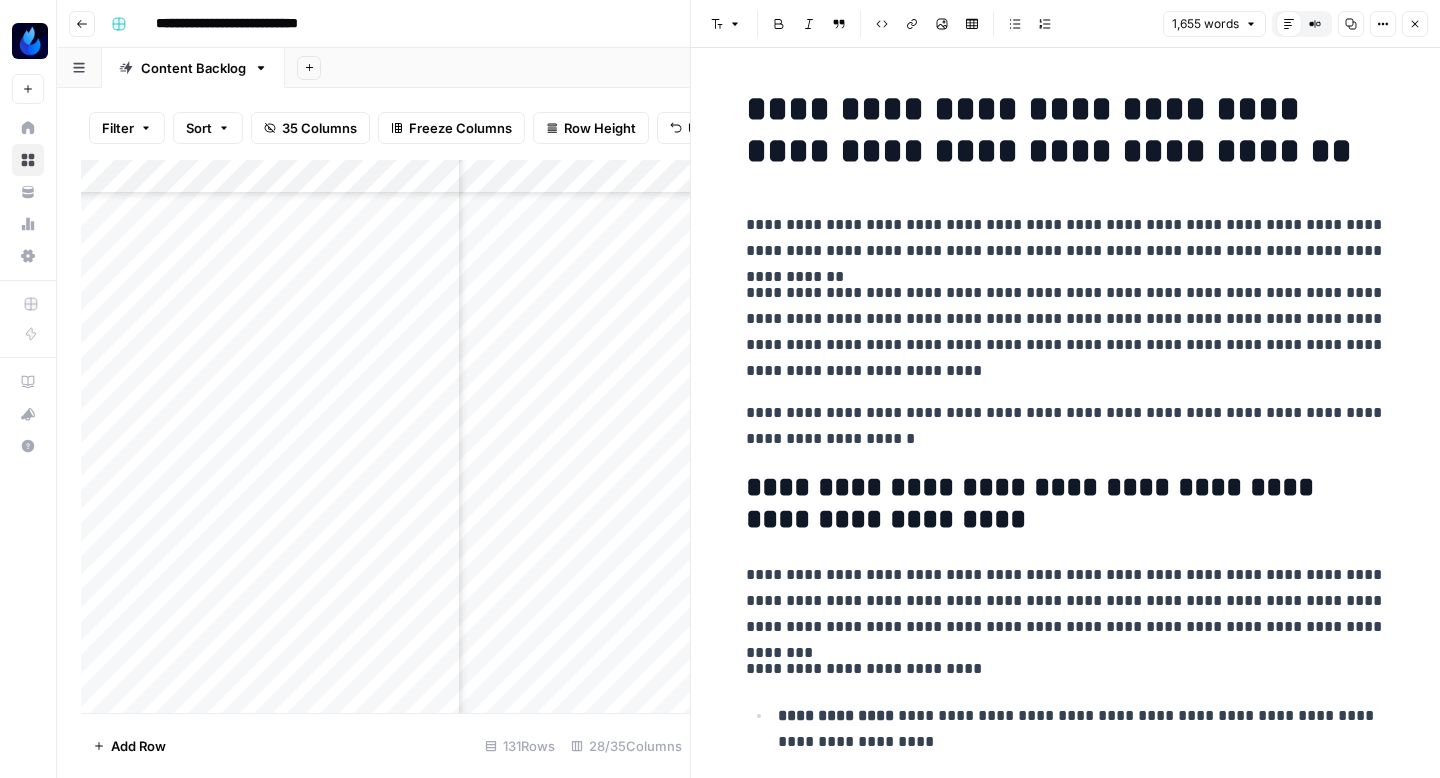 click 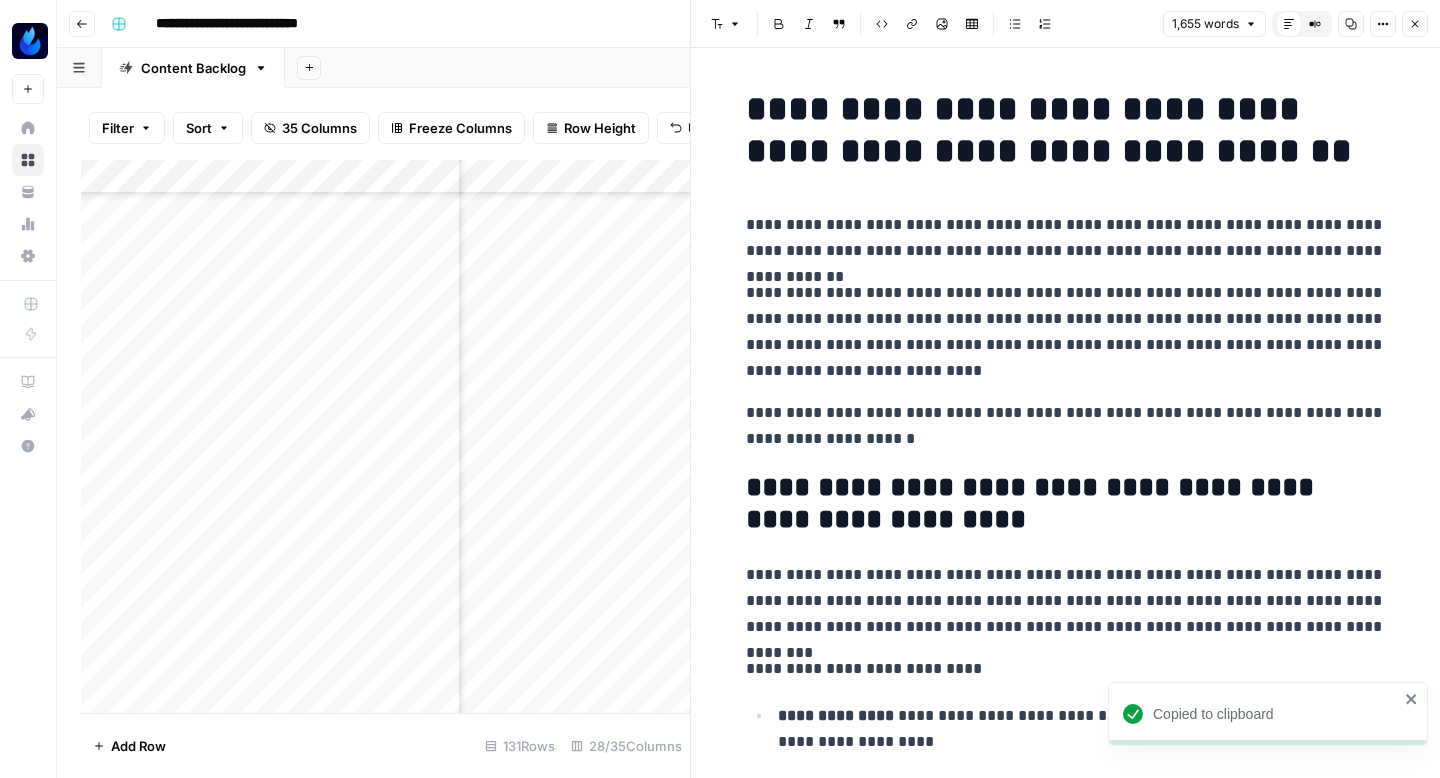 click on "Add Column" at bounding box center (385, 436) 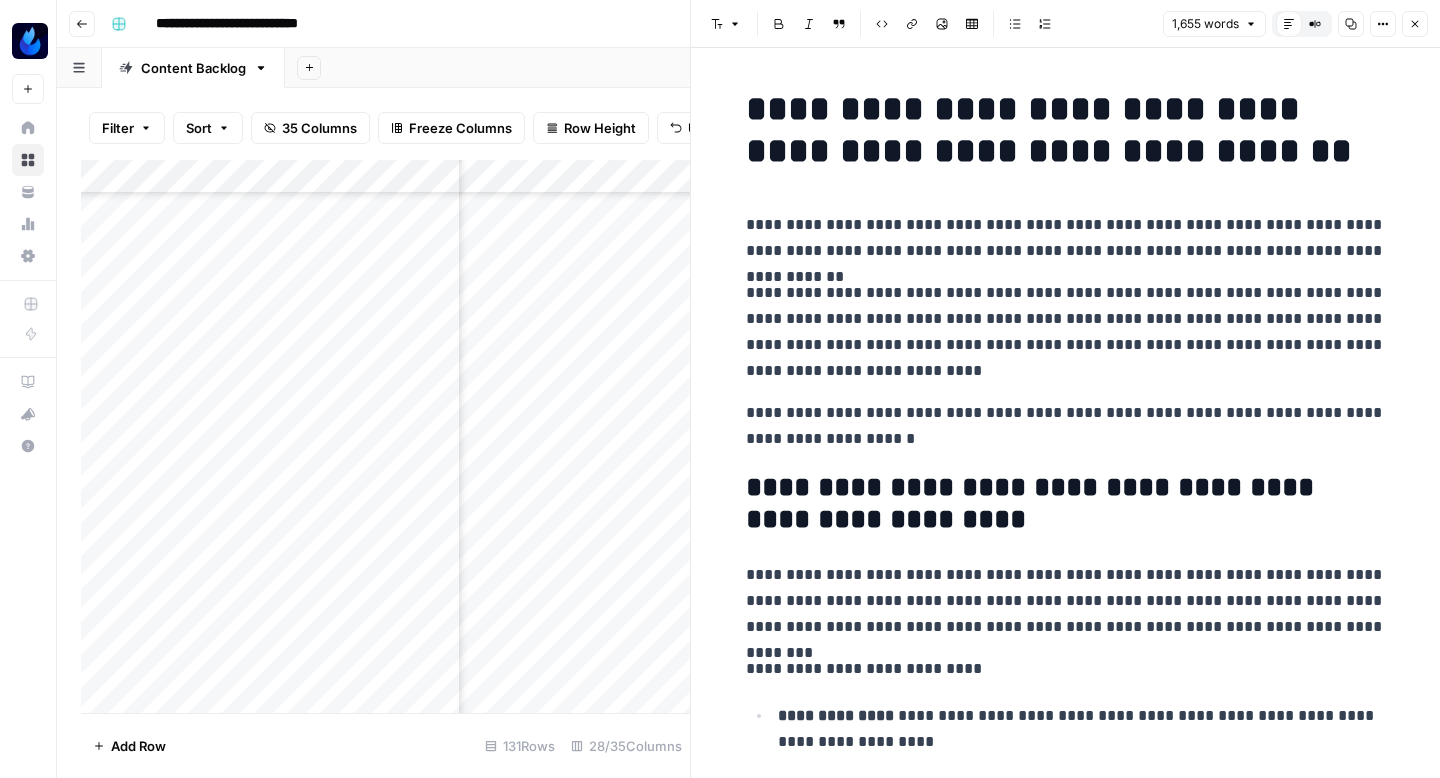 scroll, scrollTop: 5723, scrollLeft: 1715, axis: both 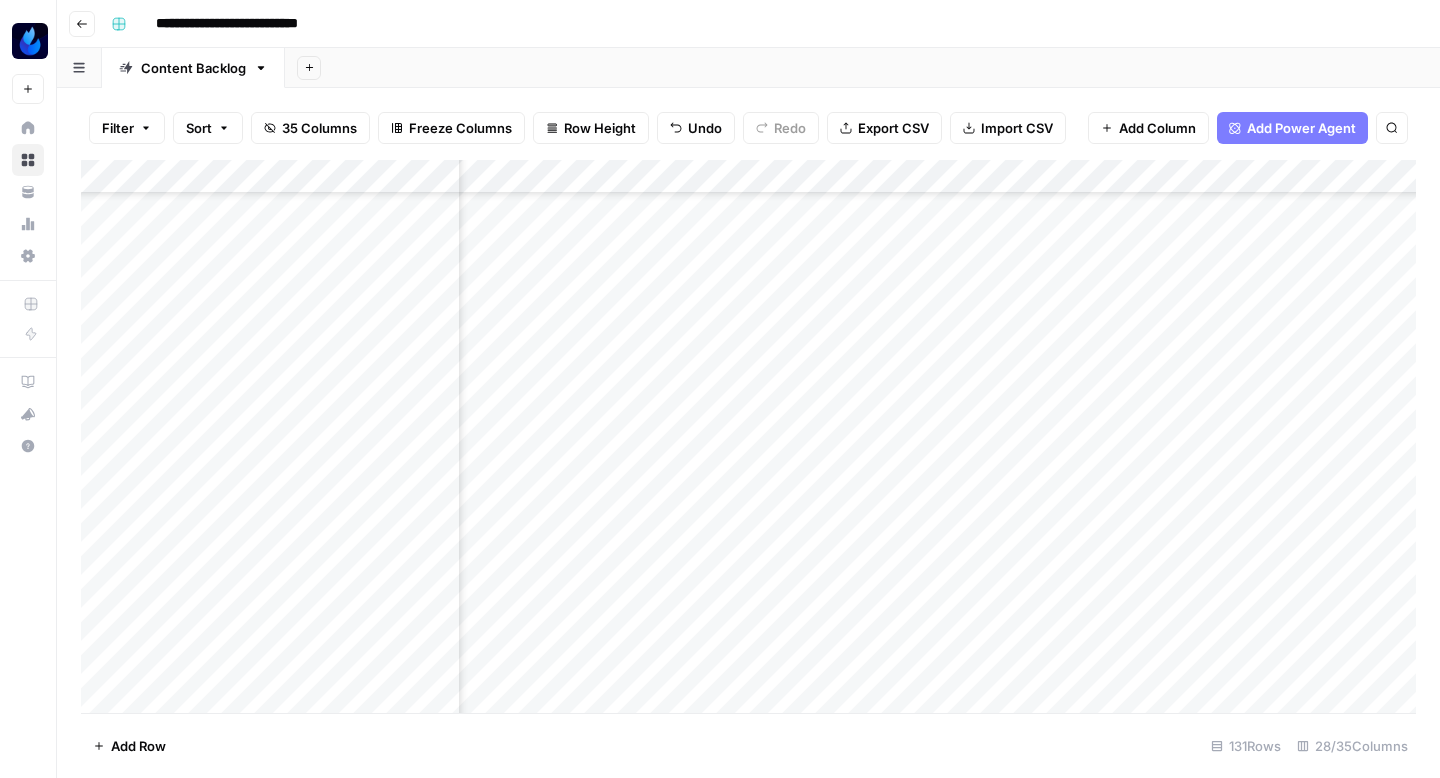 click on "Add Column" at bounding box center (748, 436) 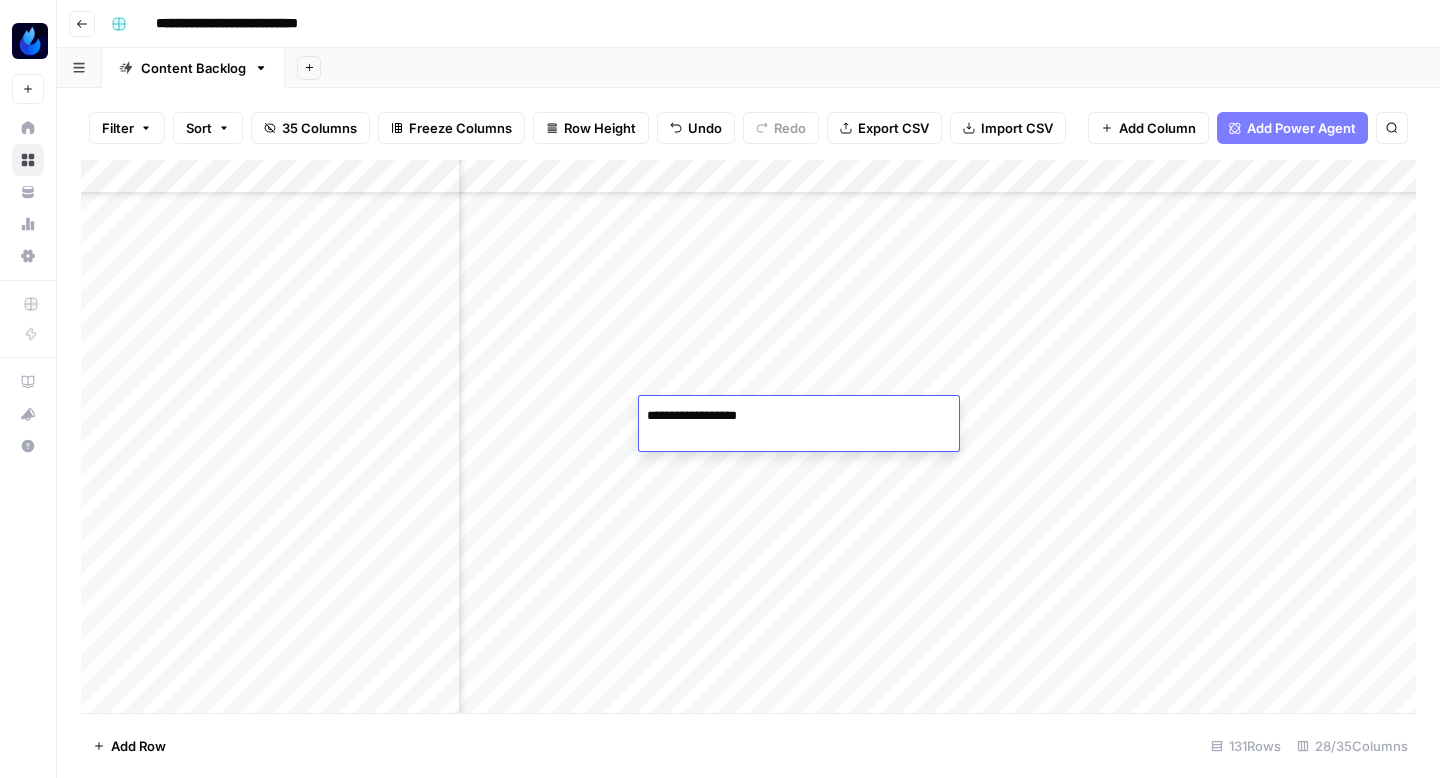 type on "**********" 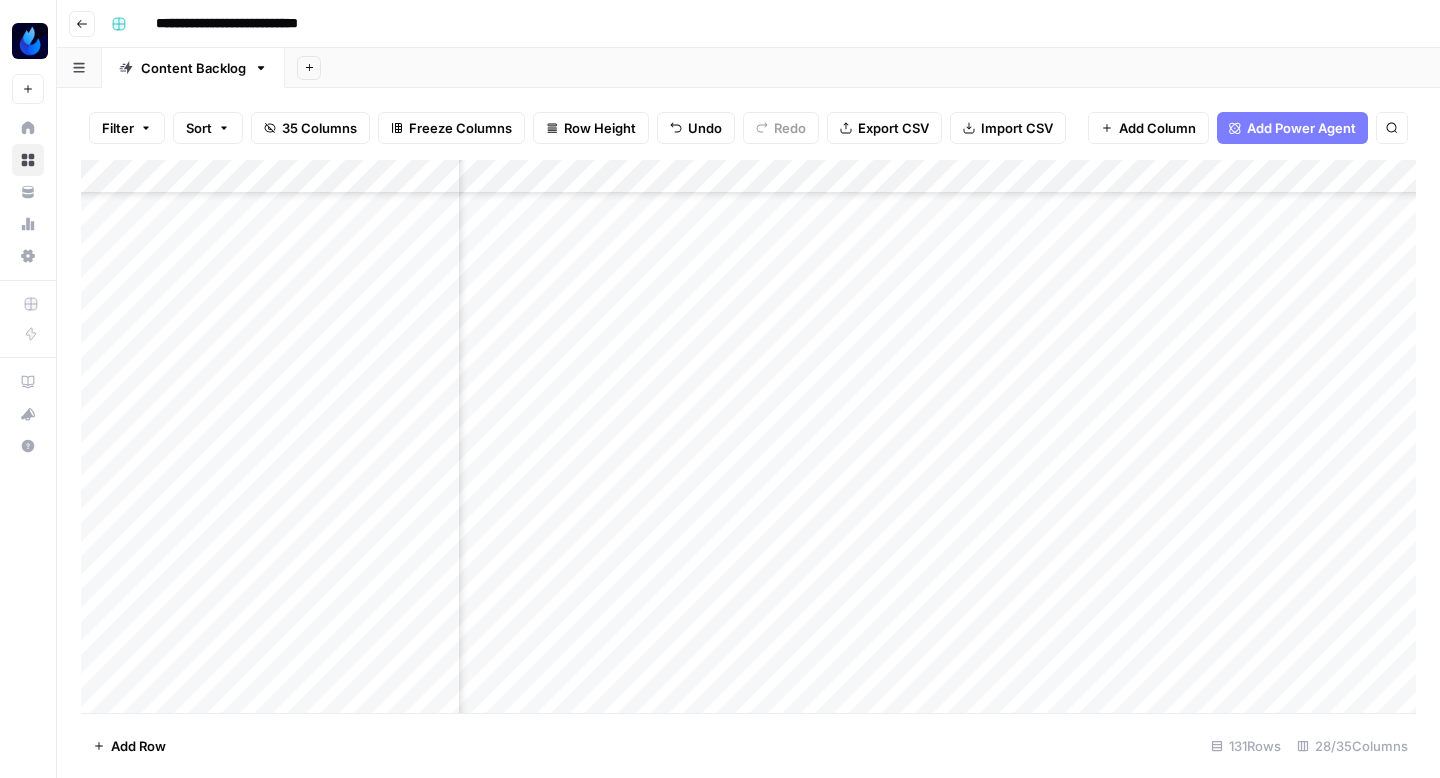 click on "Add Column" at bounding box center [748, 436] 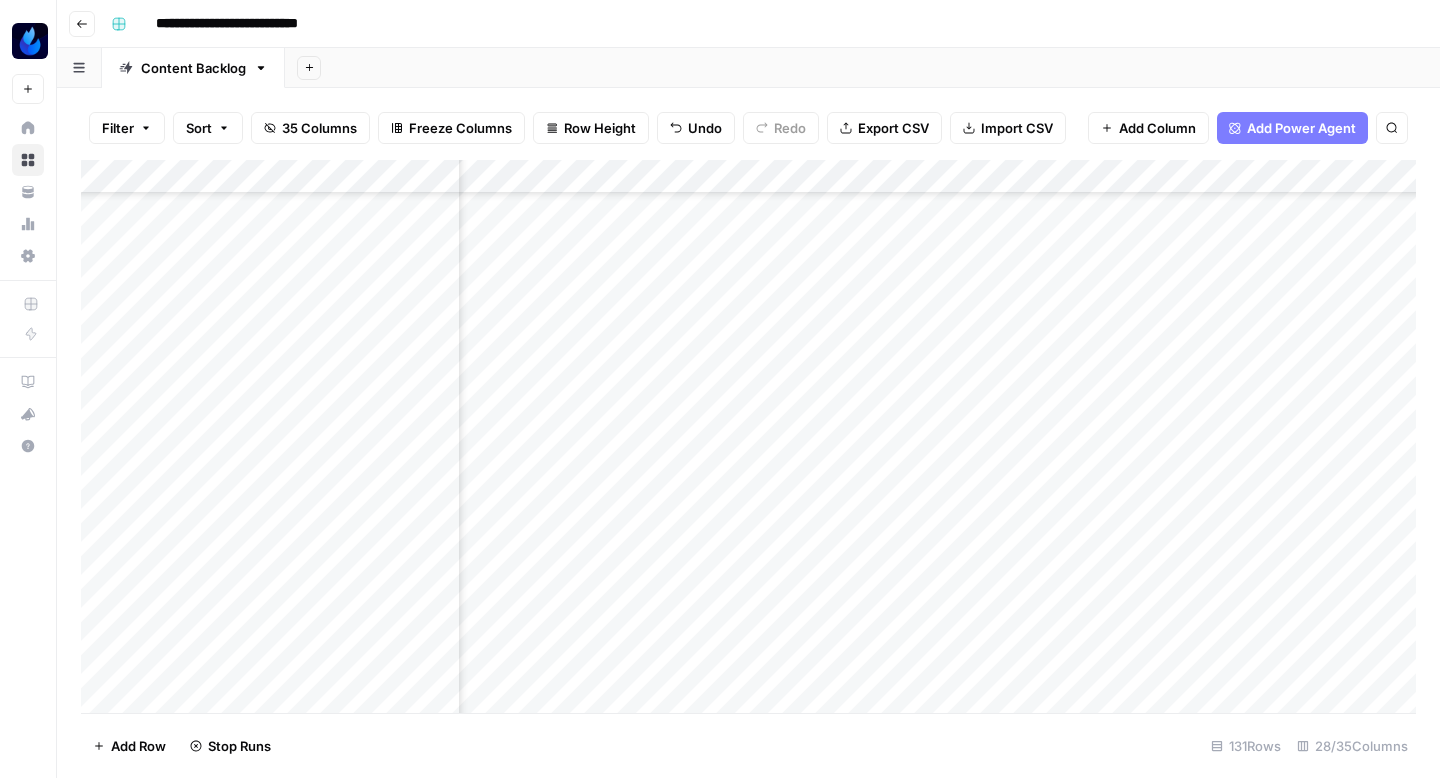 click on "Add Column" at bounding box center (748, 436) 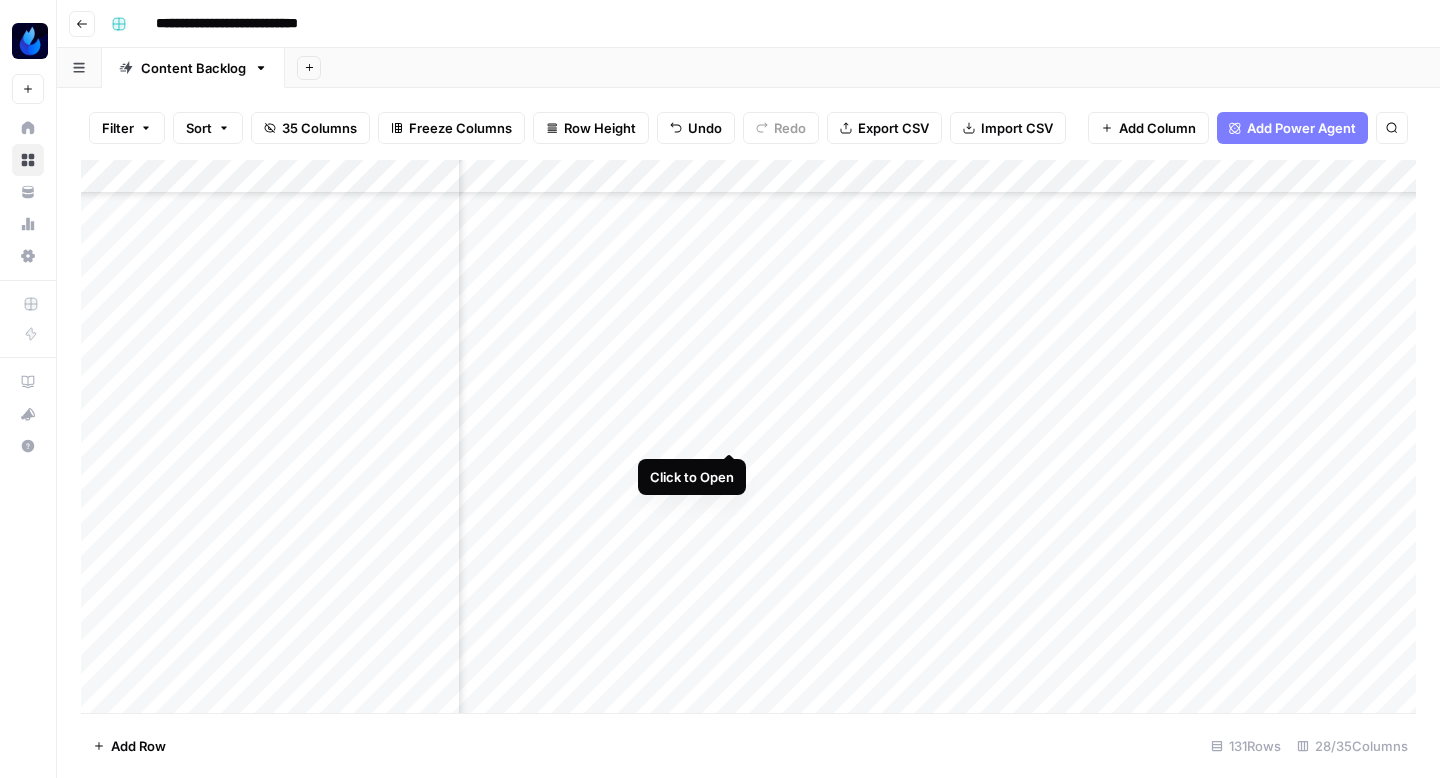click on "Add Column" at bounding box center [748, 436] 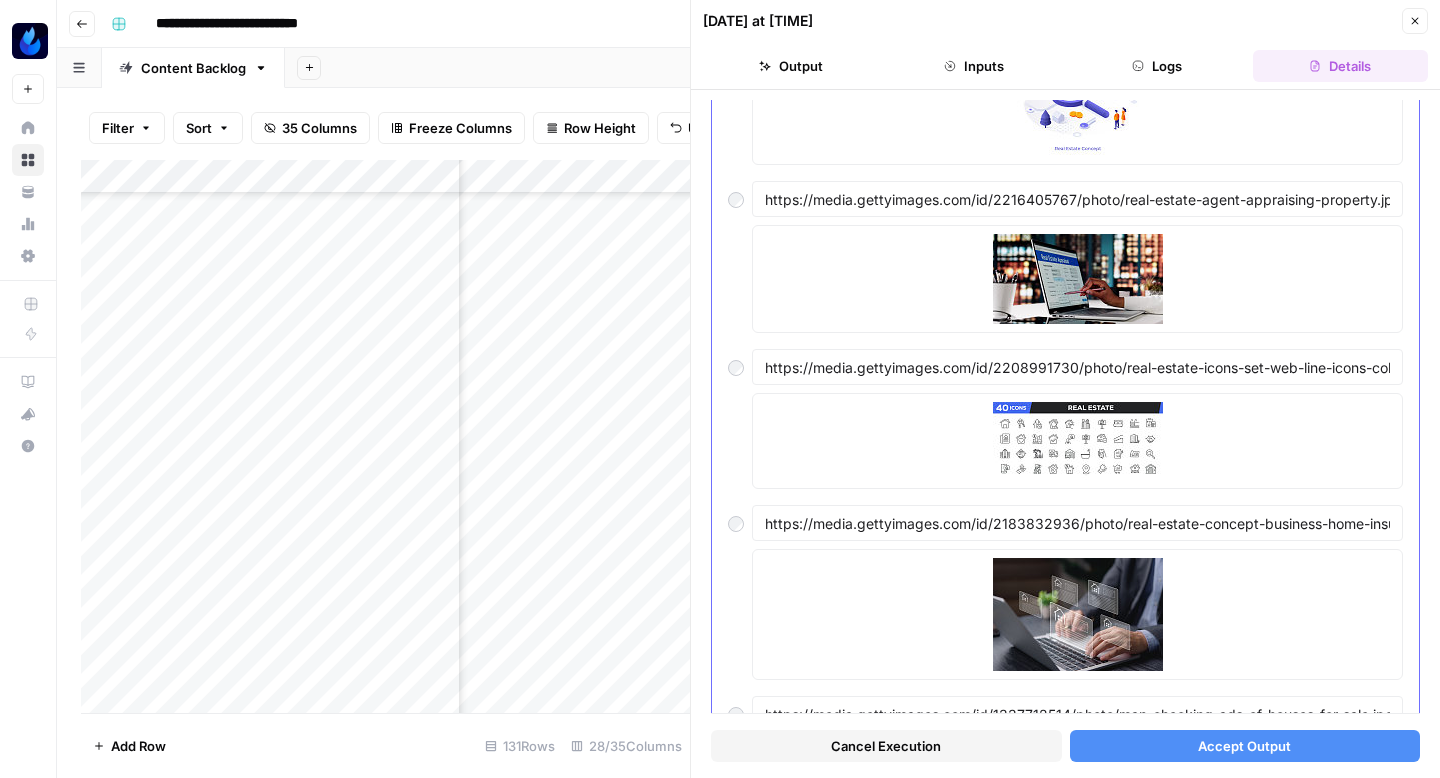 scroll, scrollTop: 1696, scrollLeft: 0, axis: vertical 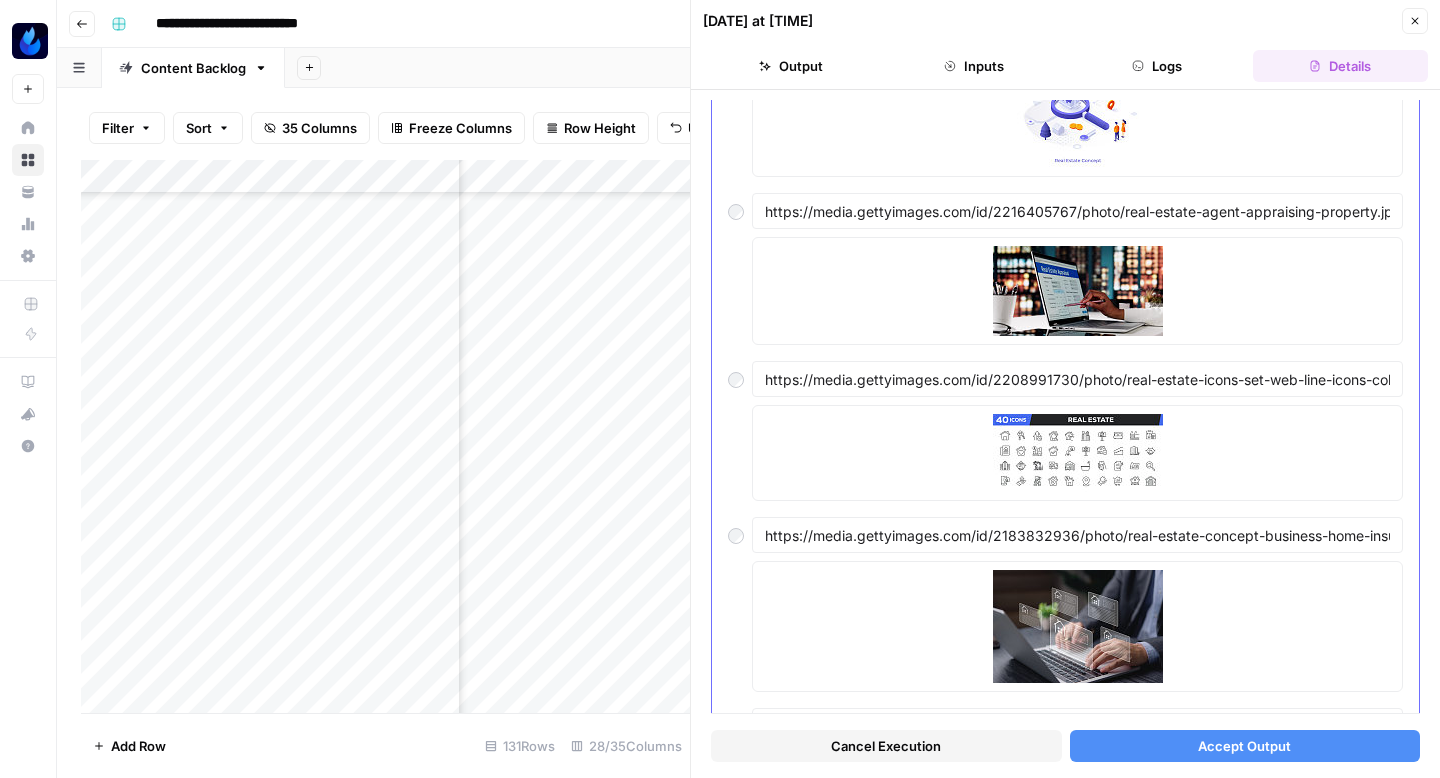 click on "Click to preview" at bounding box center (1078, 291) 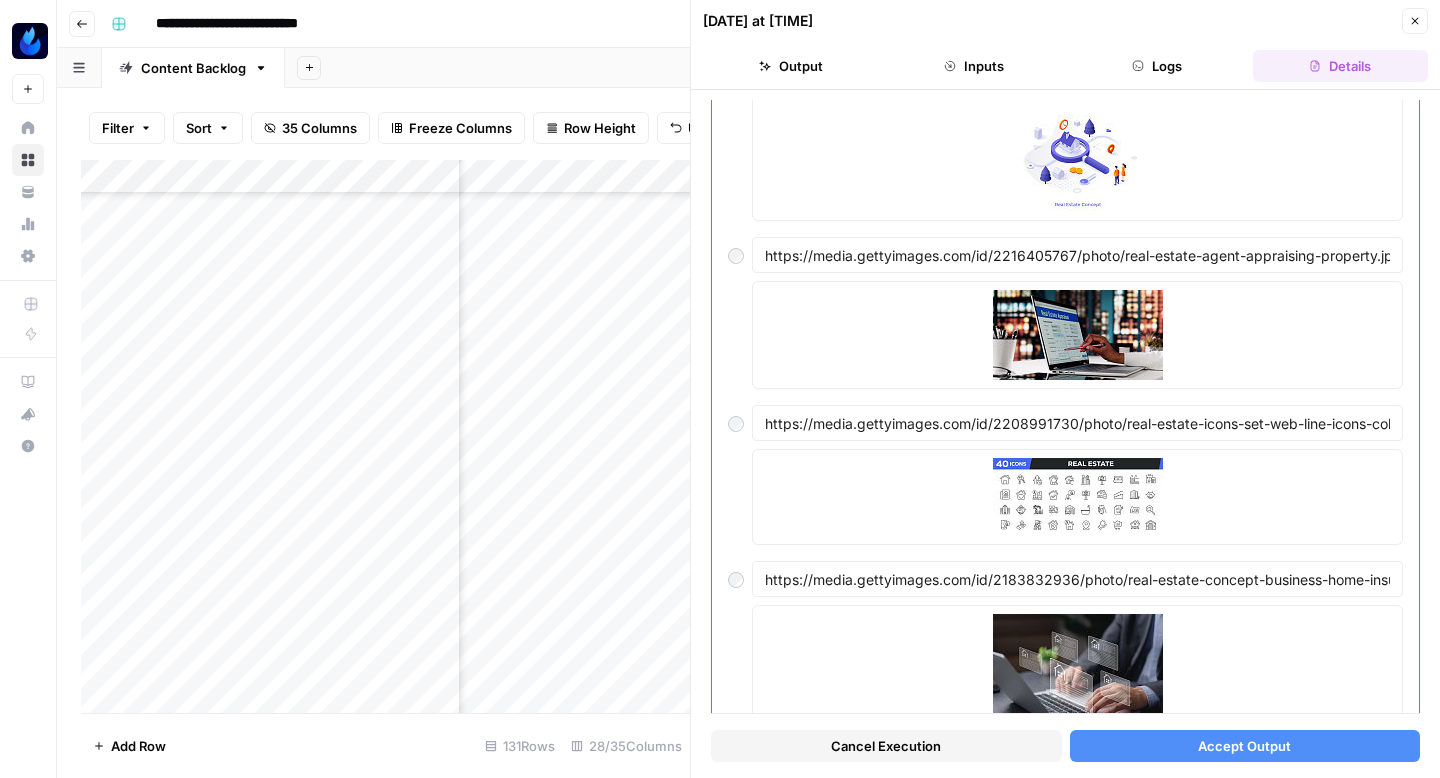 scroll, scrollTop: 1650, scrollLeft: 0, axis: vertical 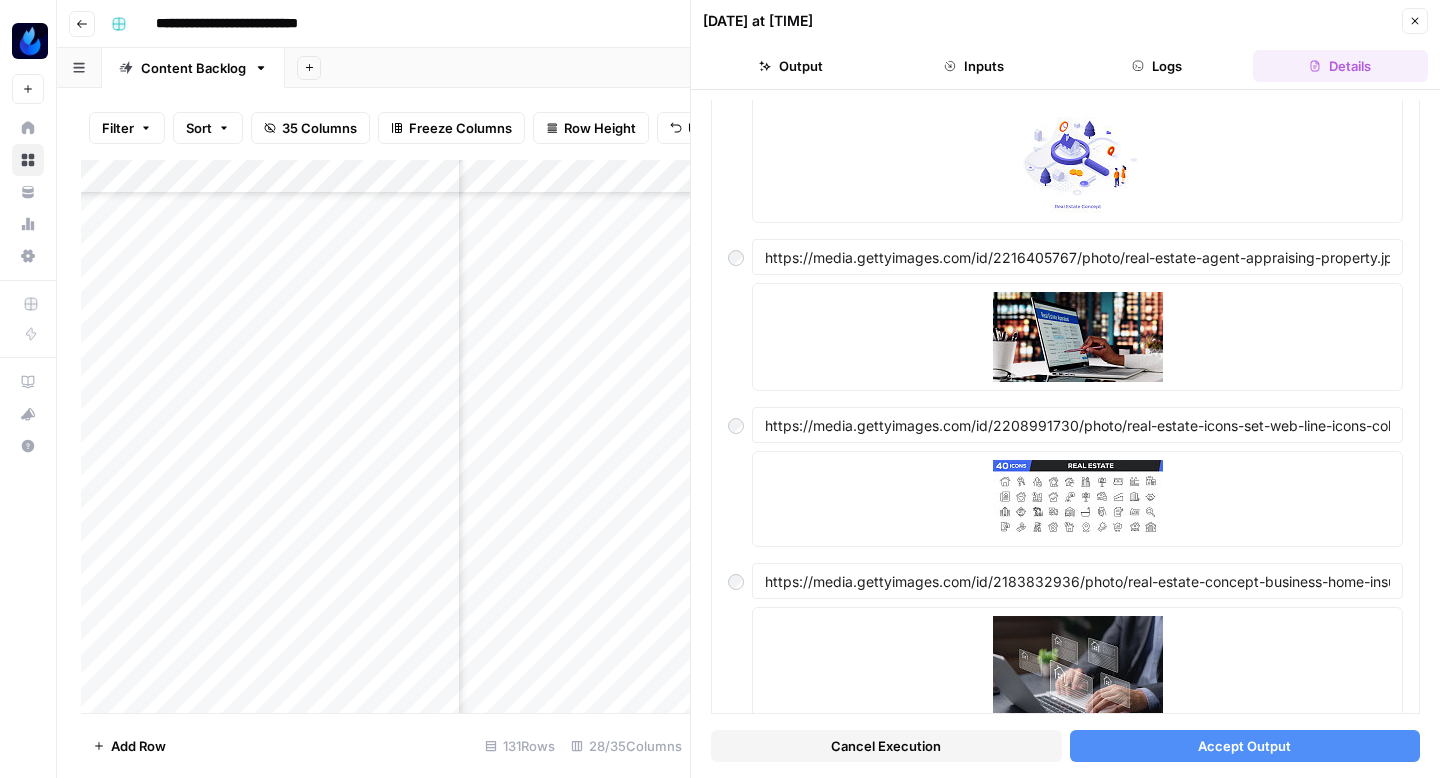 click on "Accept Output" at bounding box center (1245, 746) 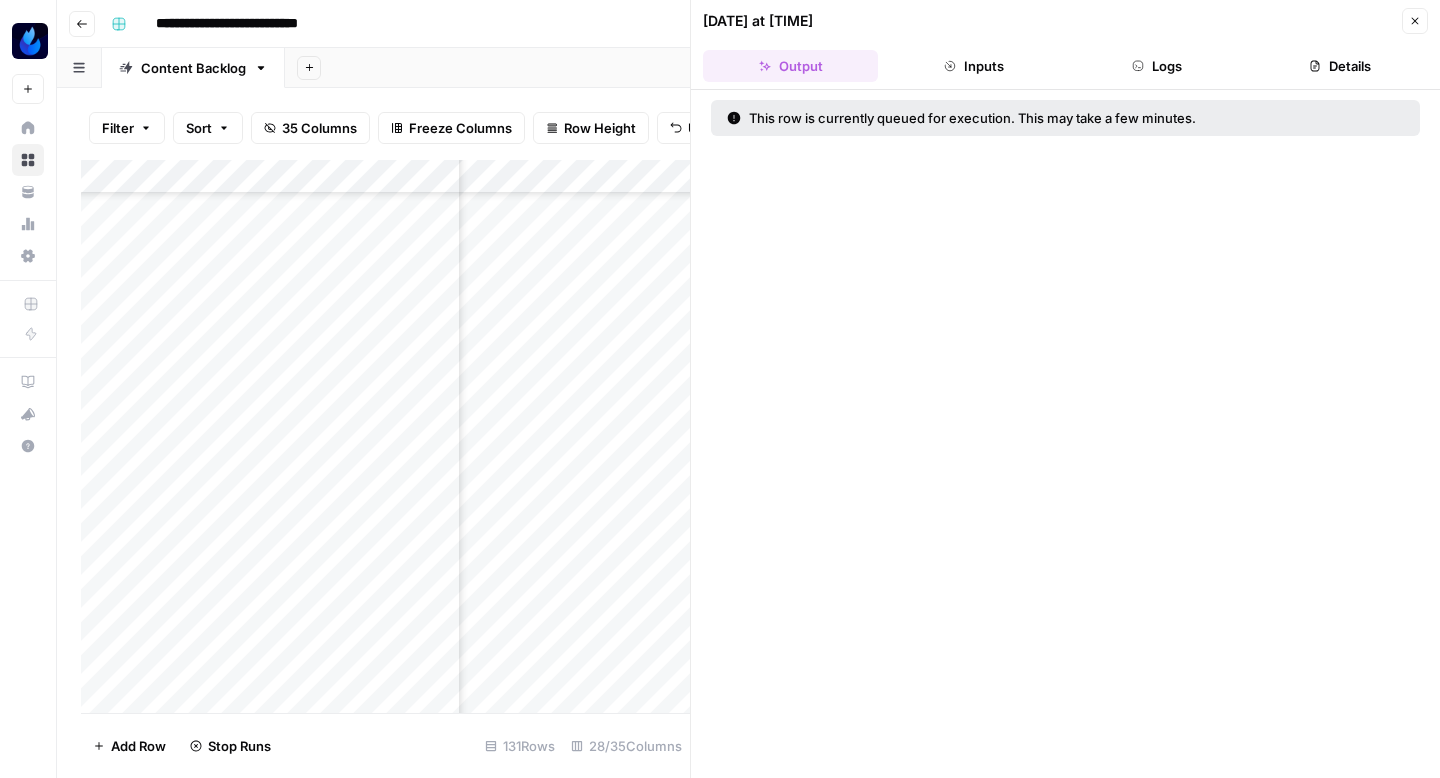 click on "Close" at bounding box center (1415, 21) 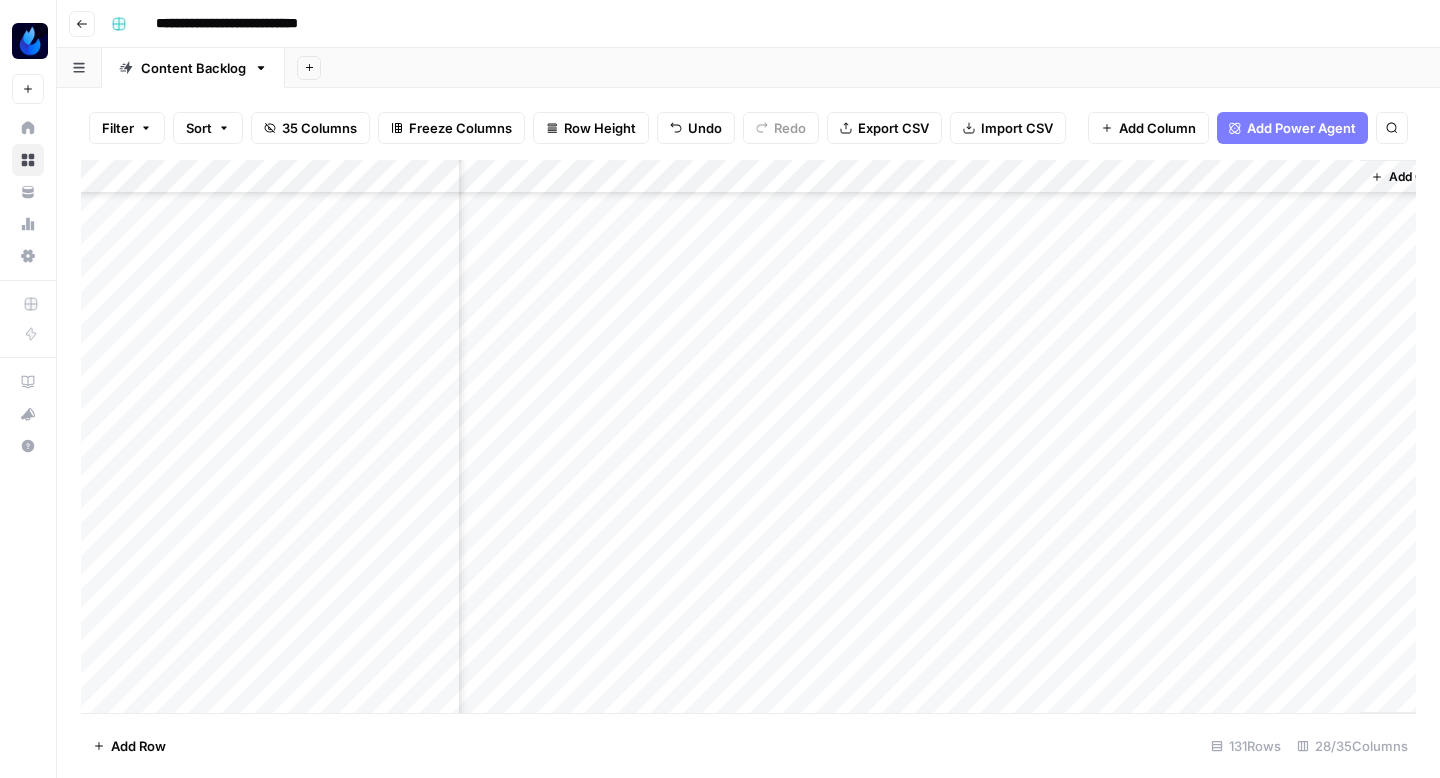 scroll, scrollTop: 5723, scrollLeft: 3737, axis: both 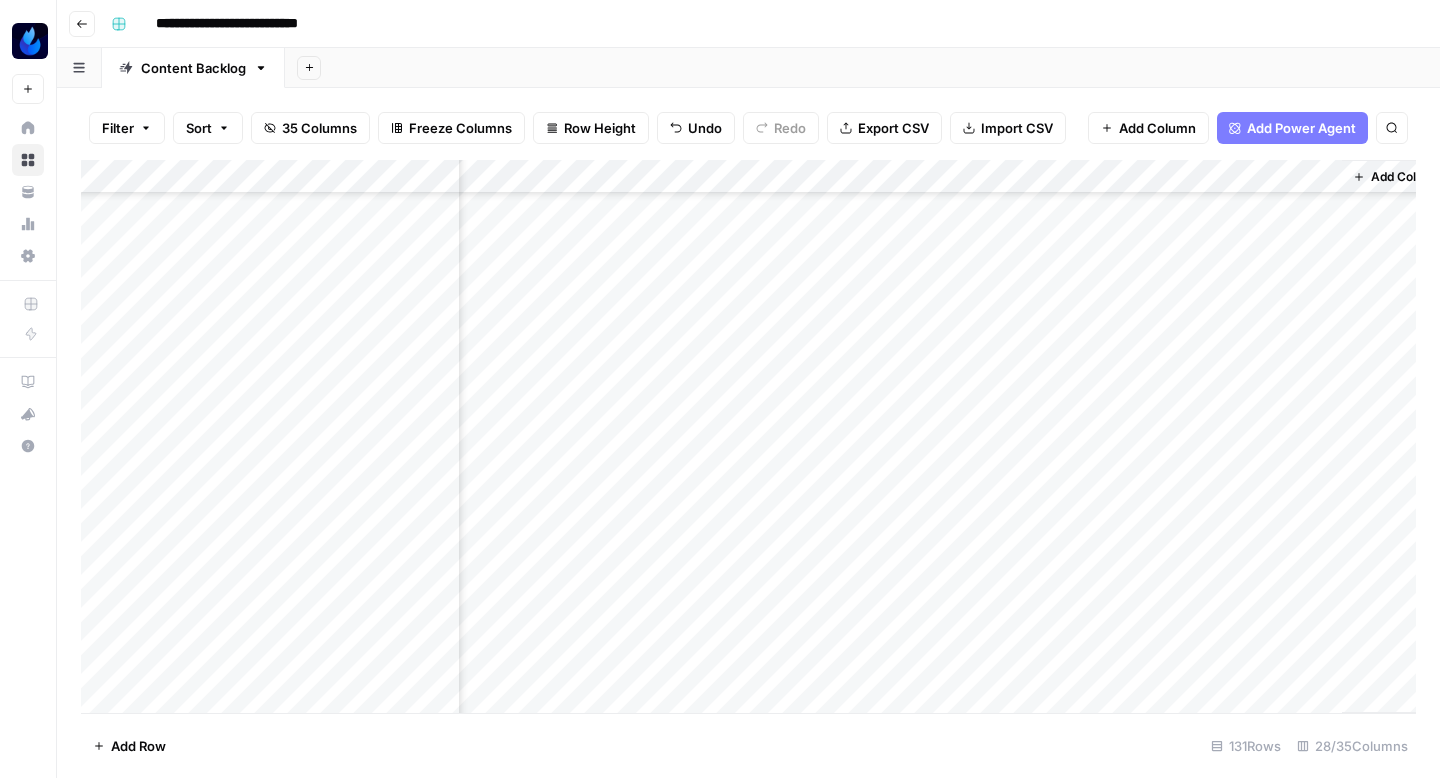 click on "Add Column" at bounding box center [748, 436] 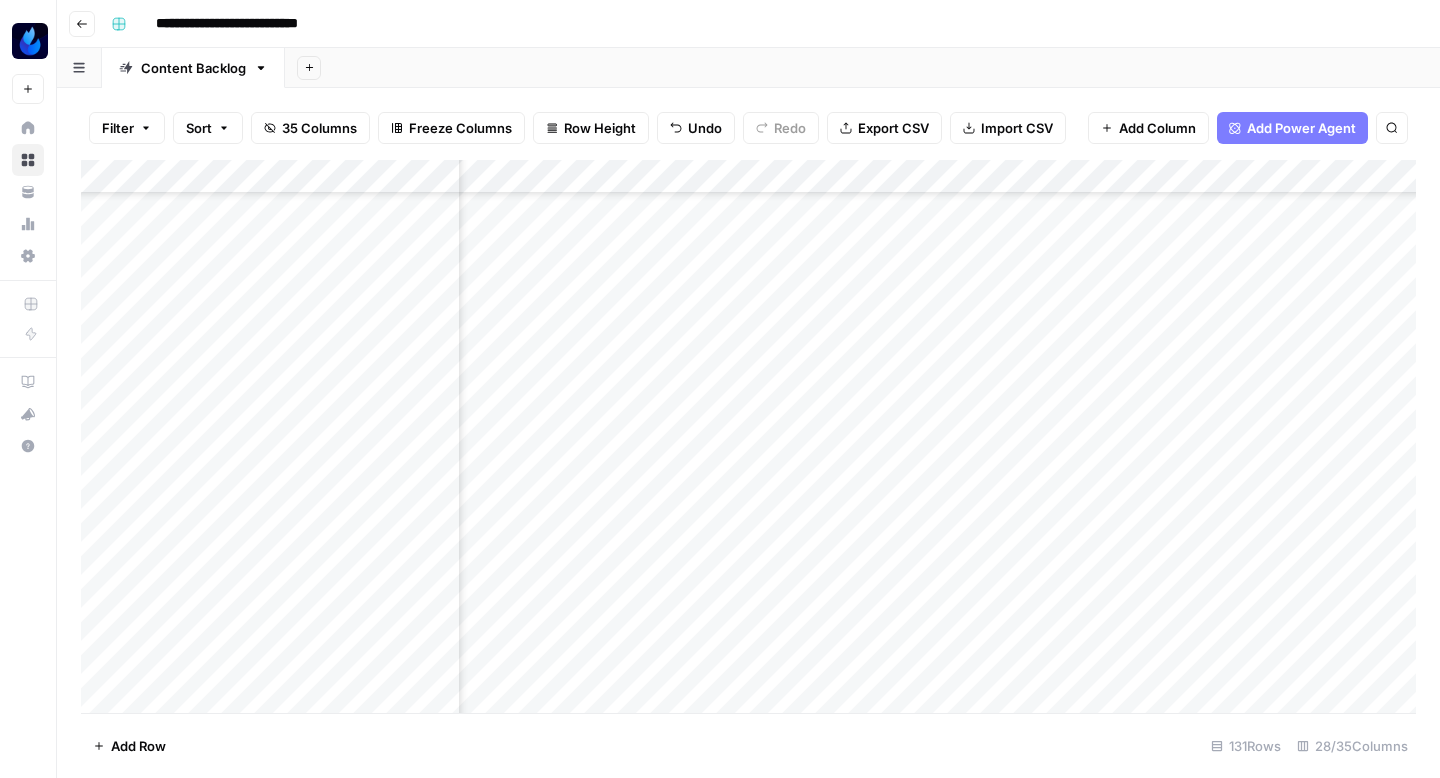 scroll, scrollTop: 5723, scrollLeft: 3199, axis: both 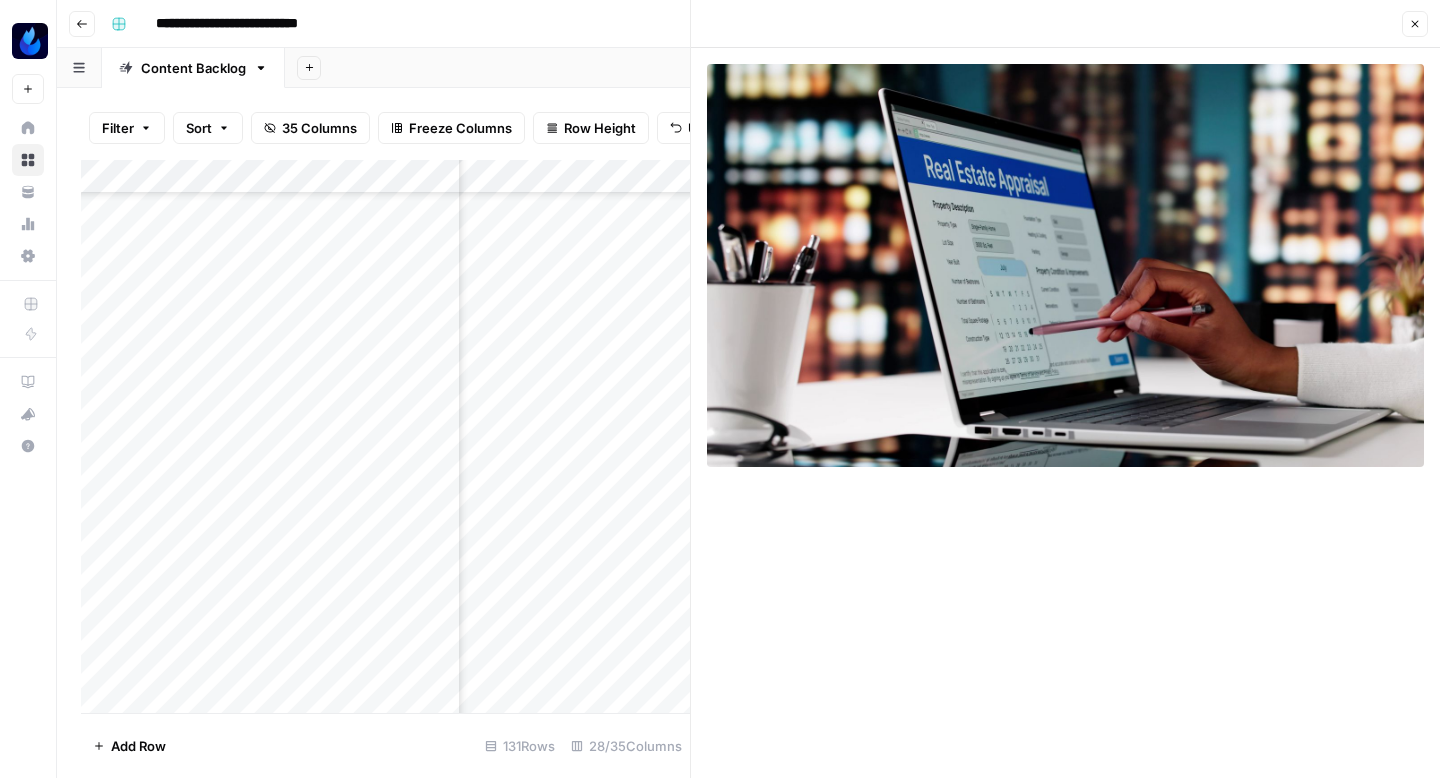 click on "Close" at bounding box center (1415, 24) 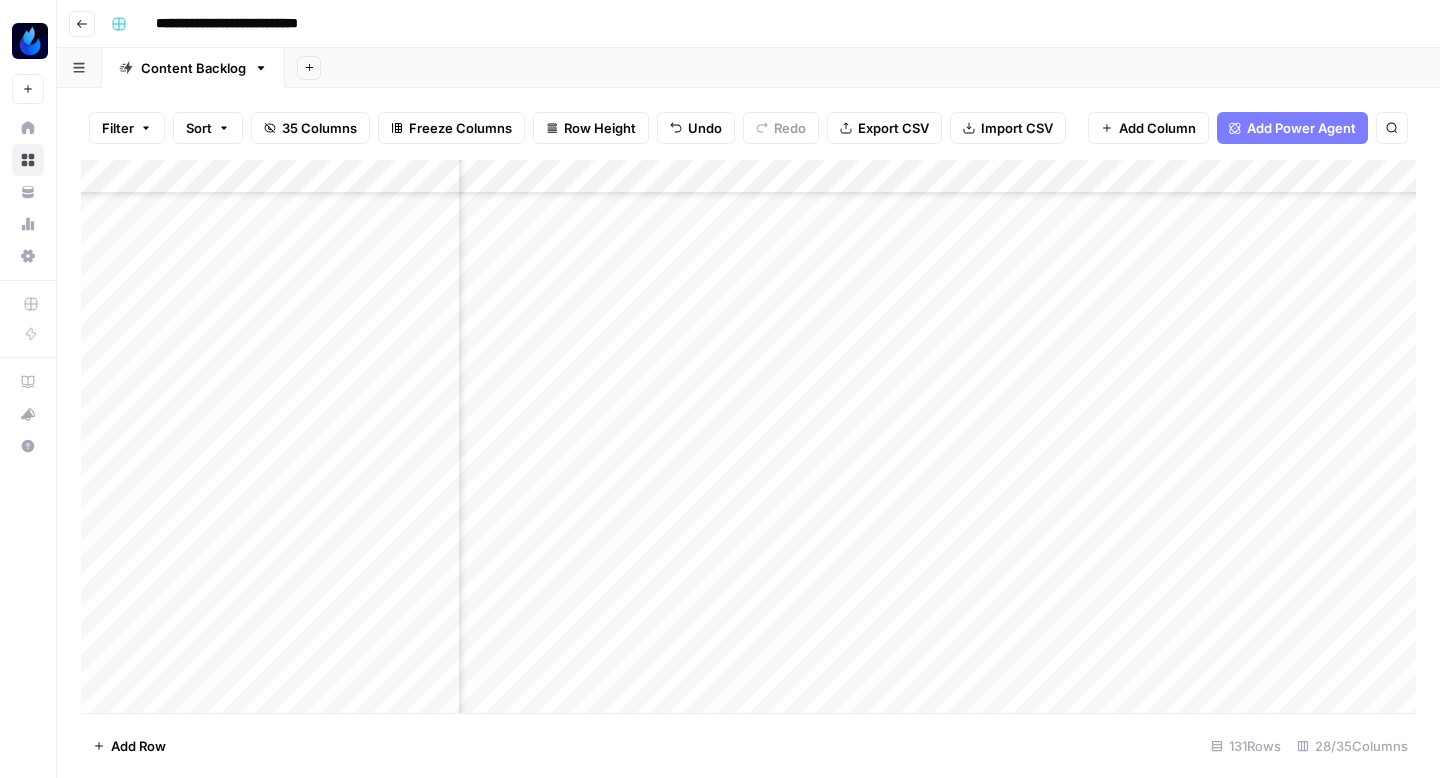click on "Add Column" at bounding box center (748, 436) 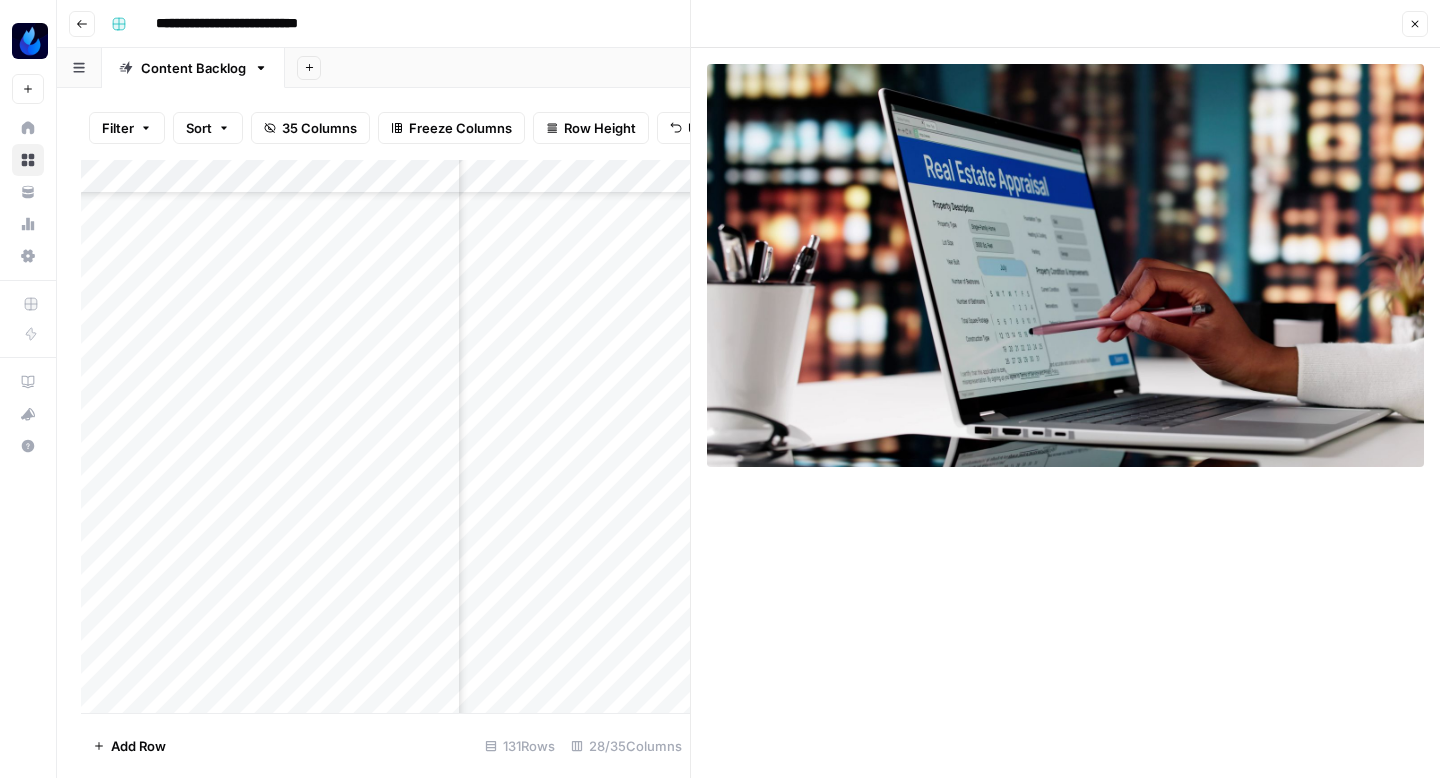 click 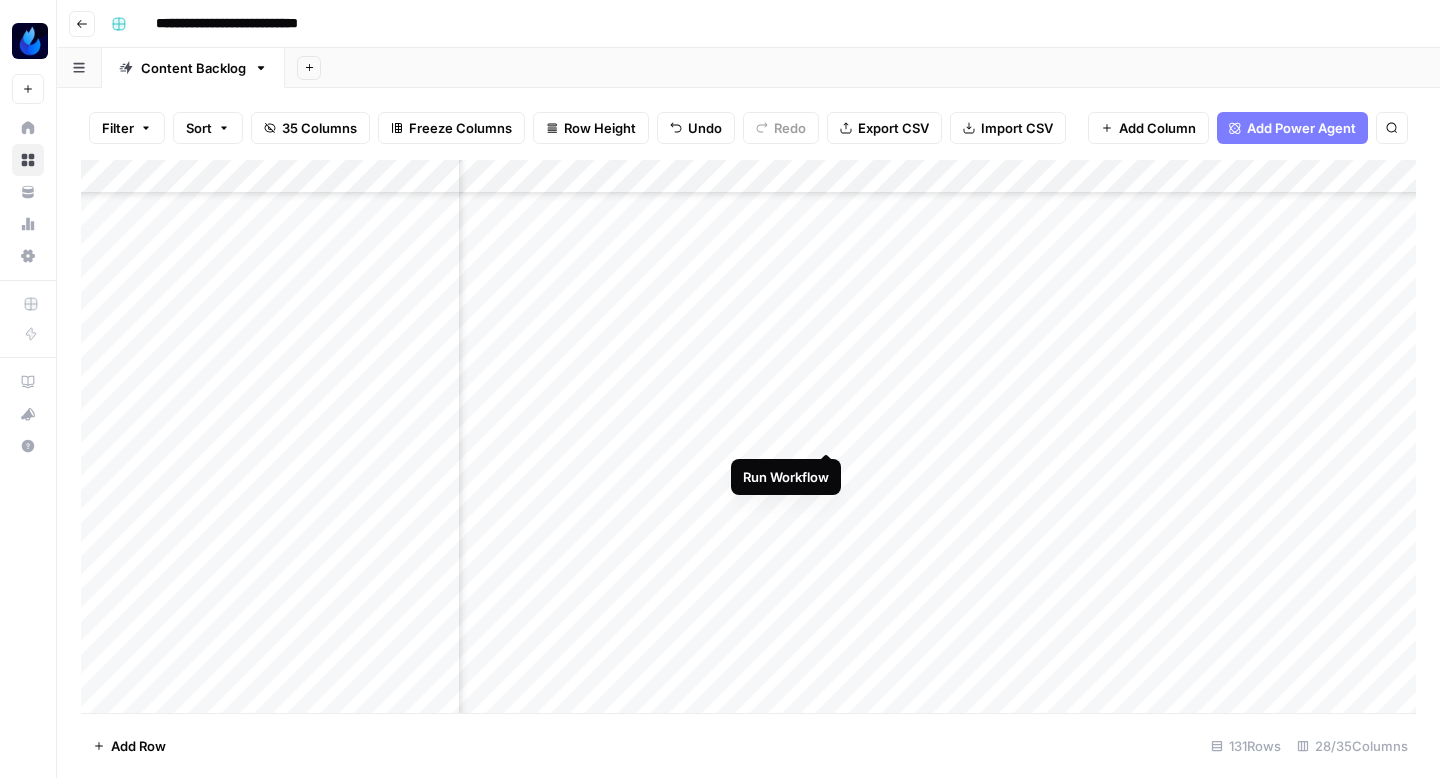 click on "Add Column" at bounding box center (748, 436) 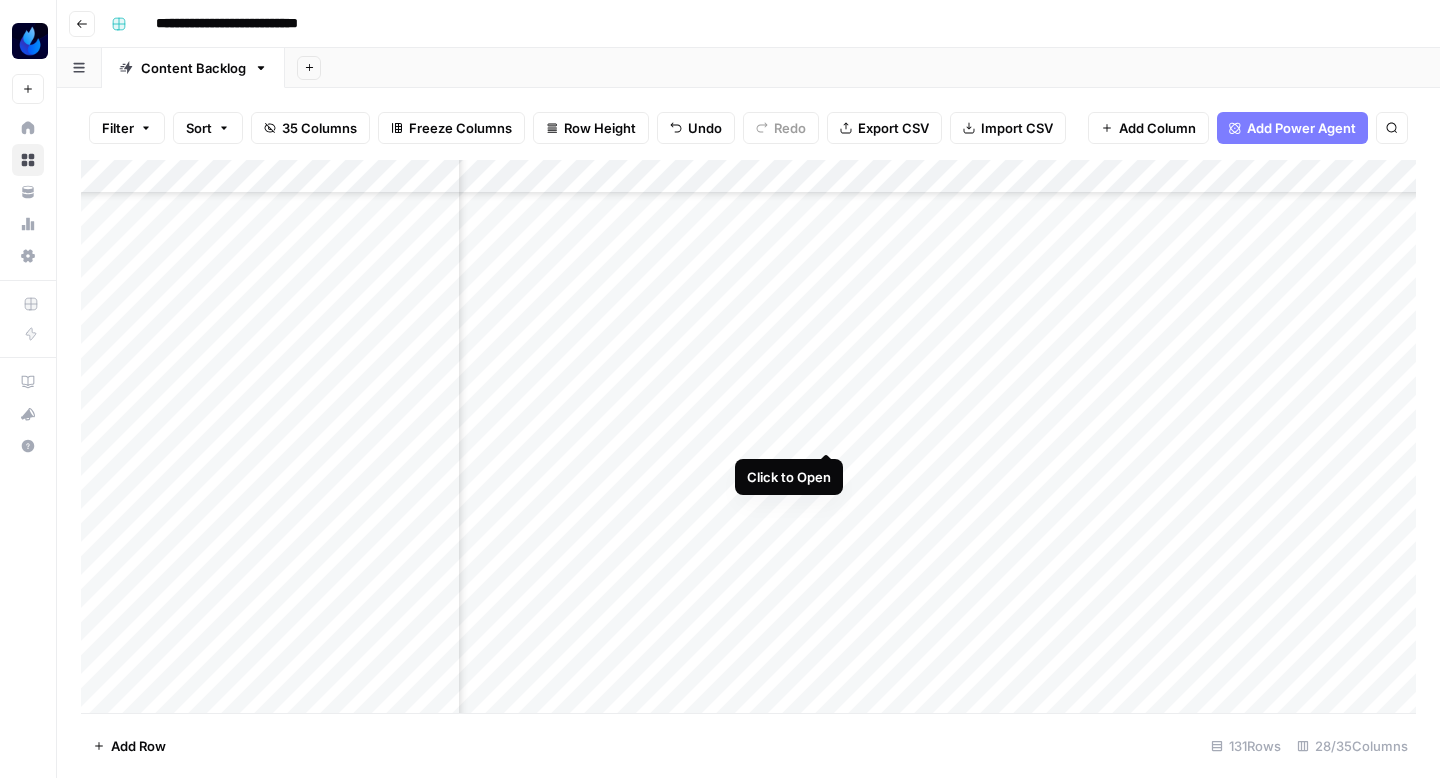 click on "Add Column" at bounding box center [748, 436] 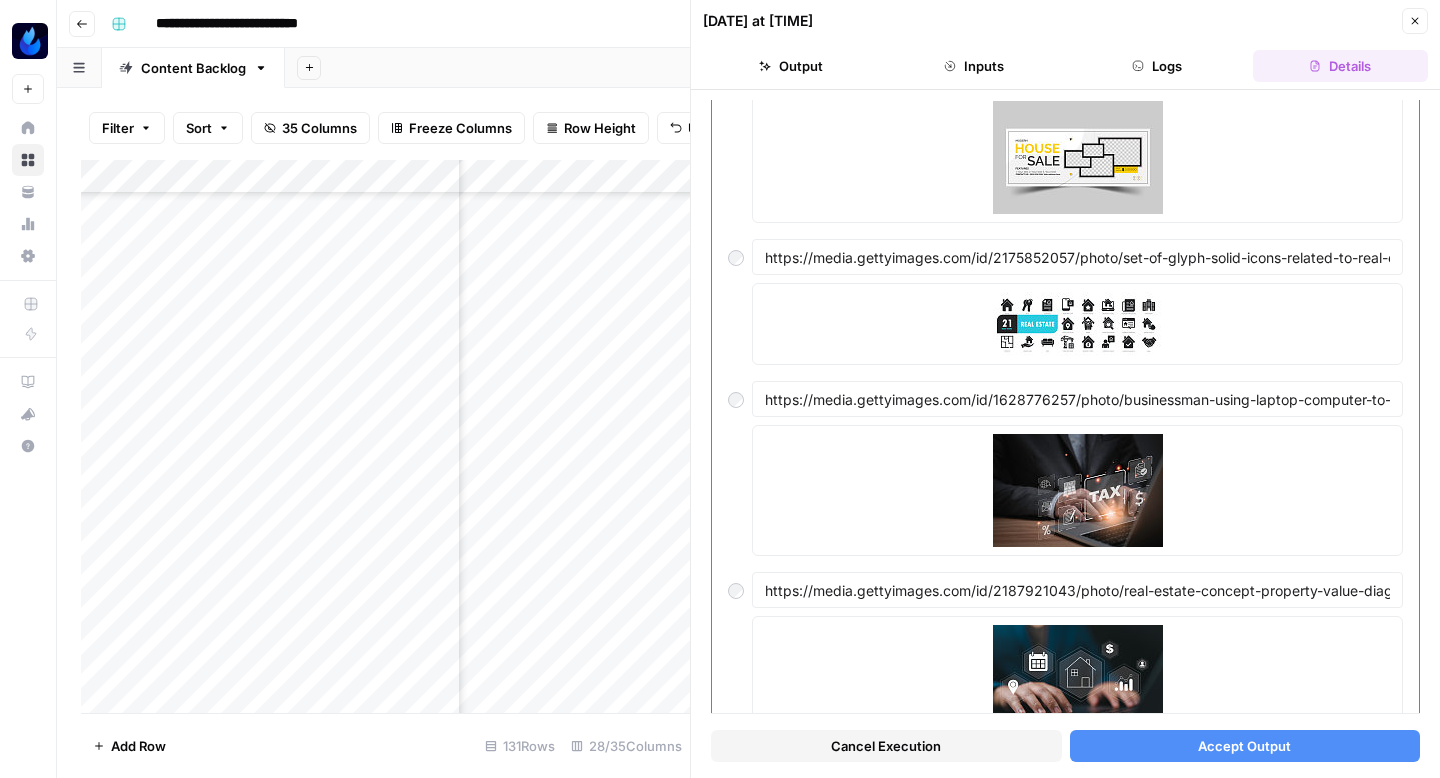 scroll, scrollTop: 0, scrollLeft: 0, axis: both 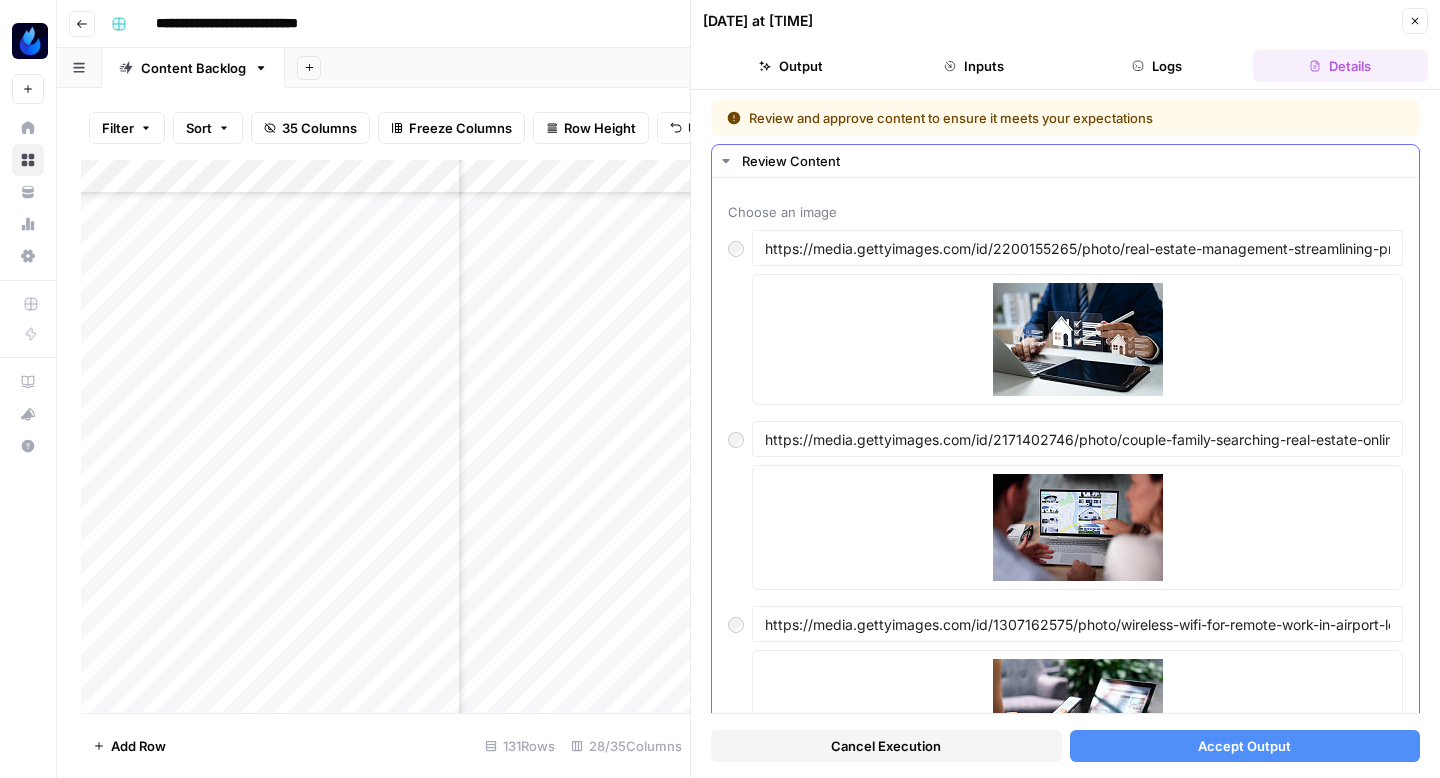 click on "Click to preview" at bounding box center (1077, 339) 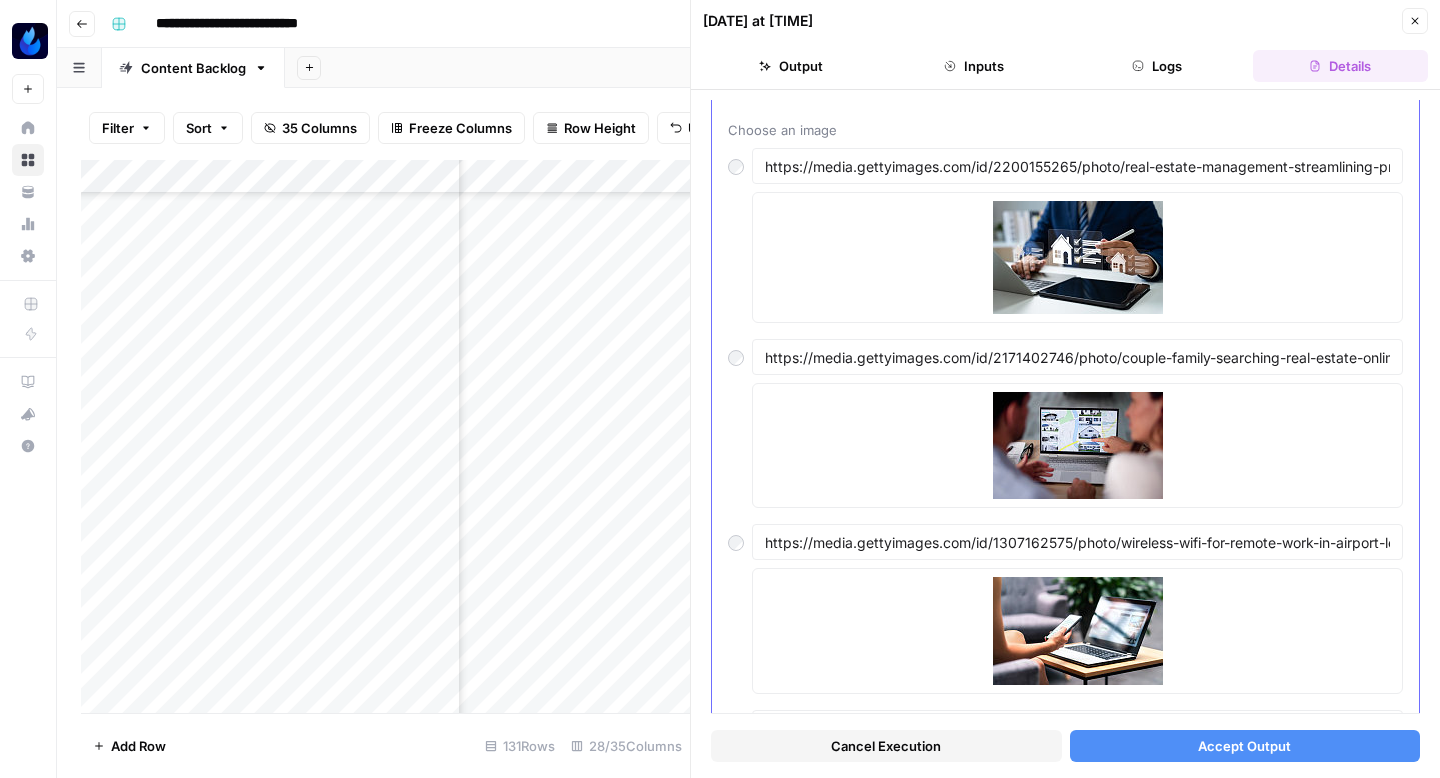 scroll, scrollTop: 0, scrollLeft: 0, axis: both 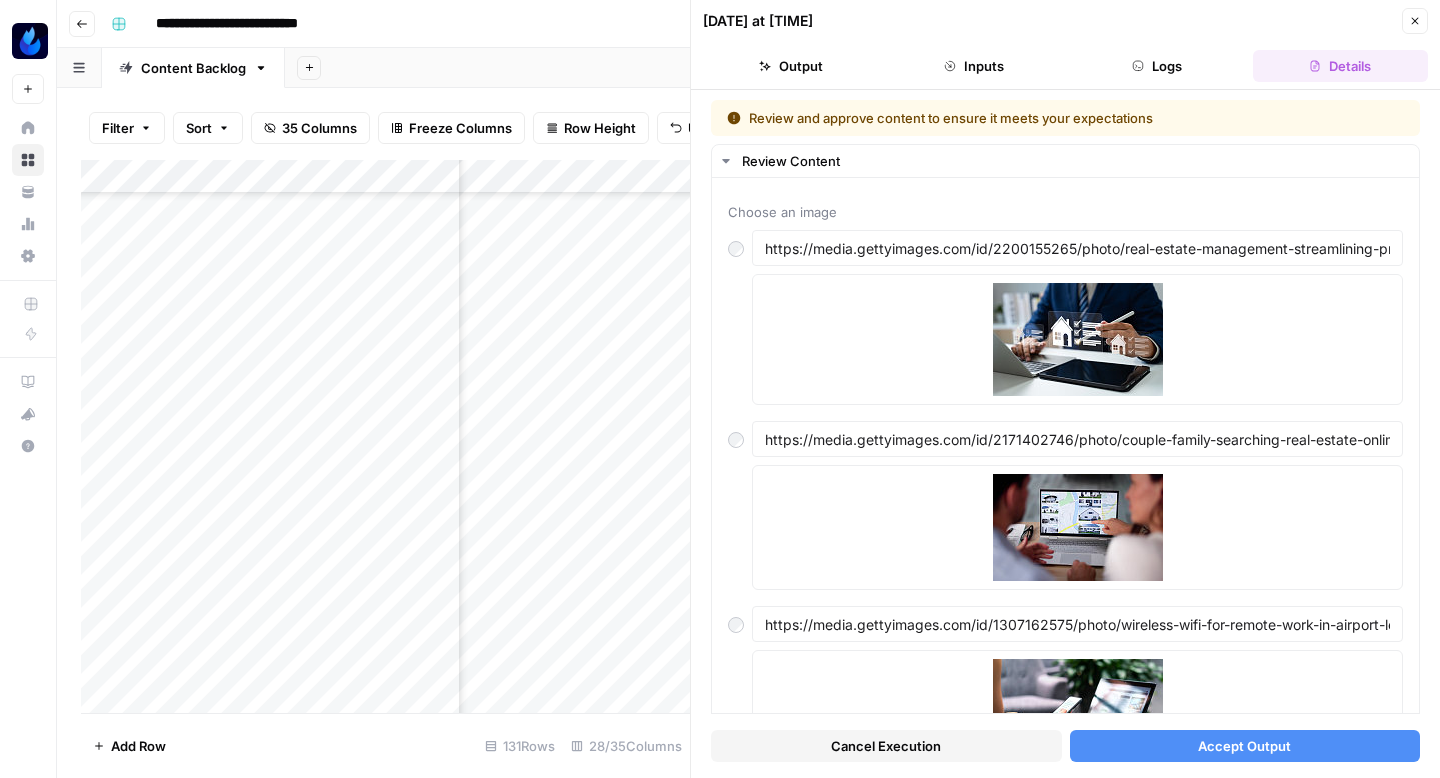 click on "Accept Output" at bounding box center (1244, 746) 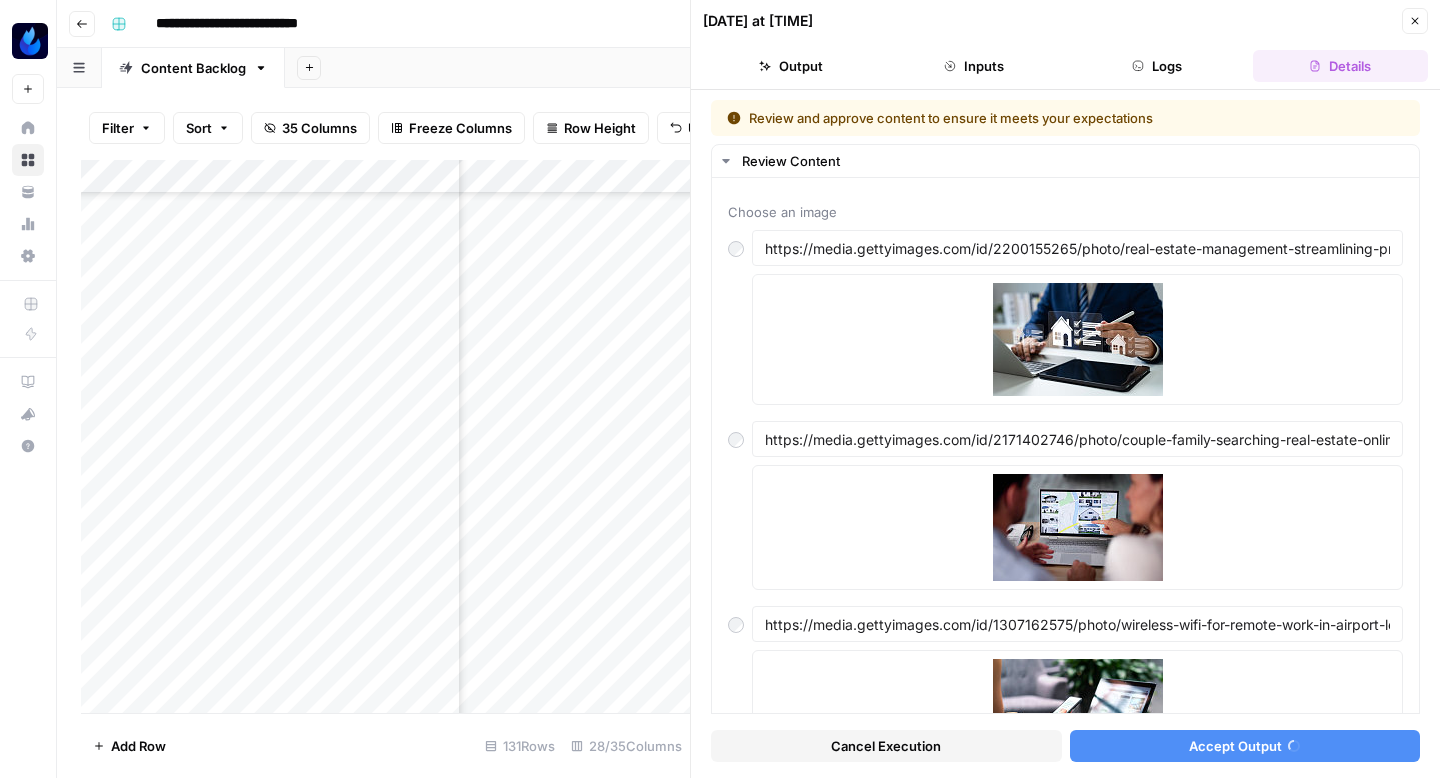 click 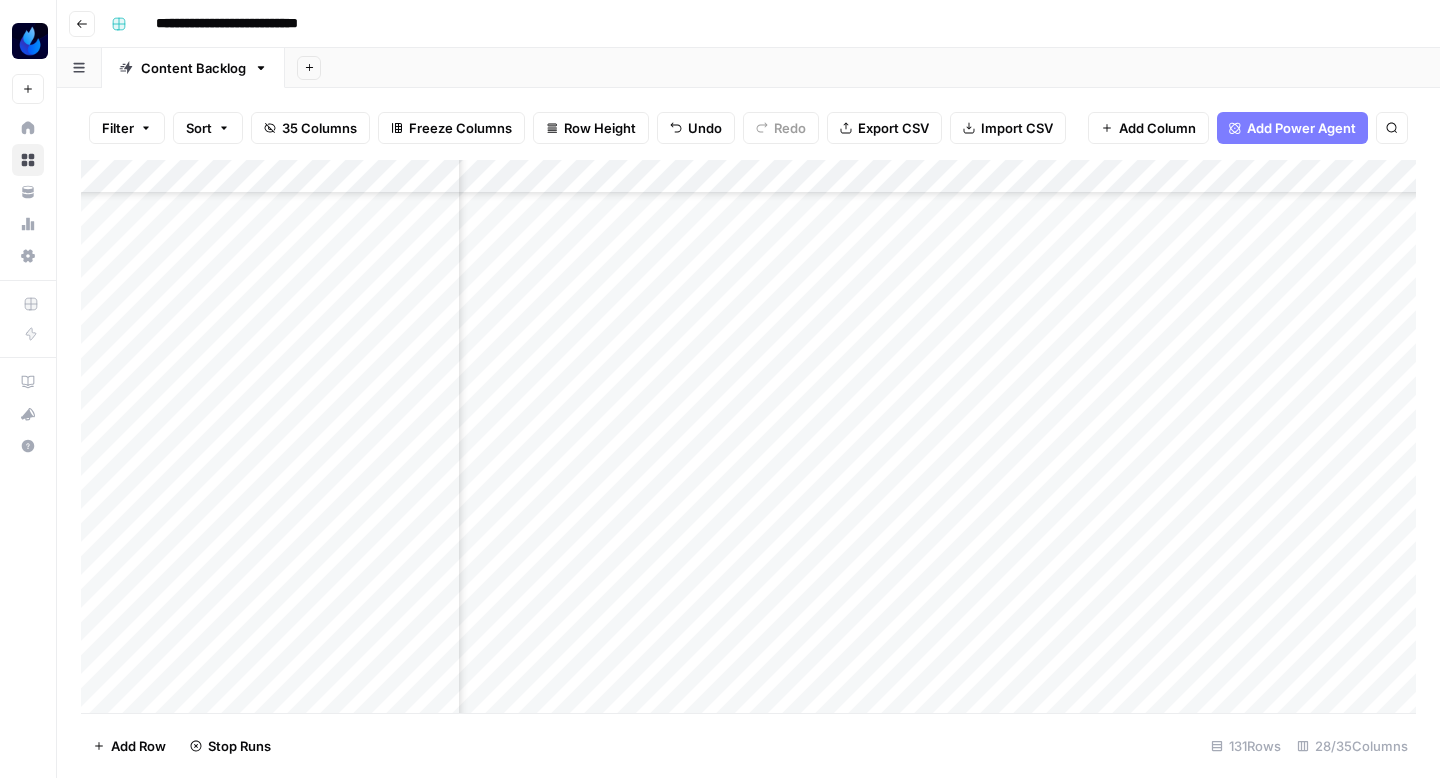 scroll, scrollTop: 5723, scrollLeft: 3419, axis: both 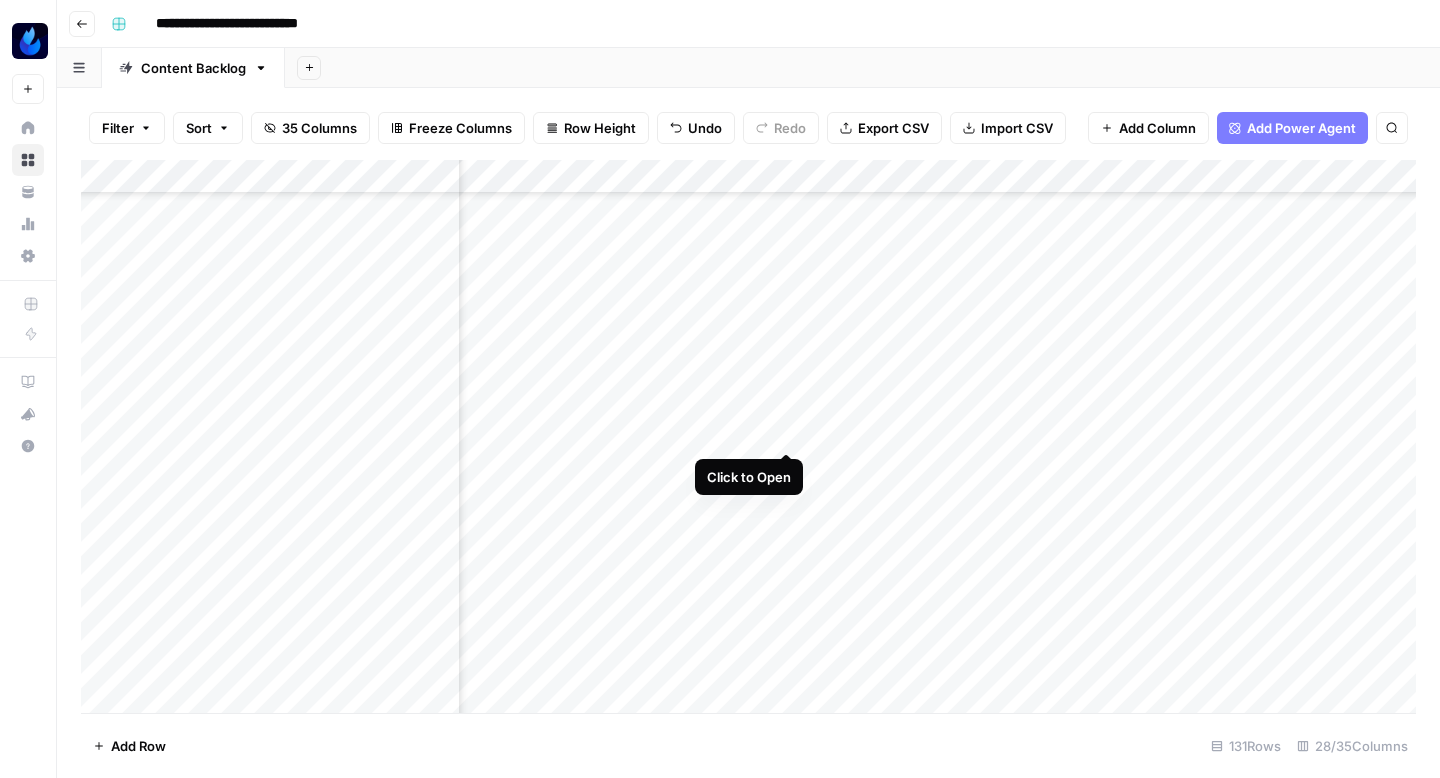 click on "Add Column" at bounding box center (748, 436) 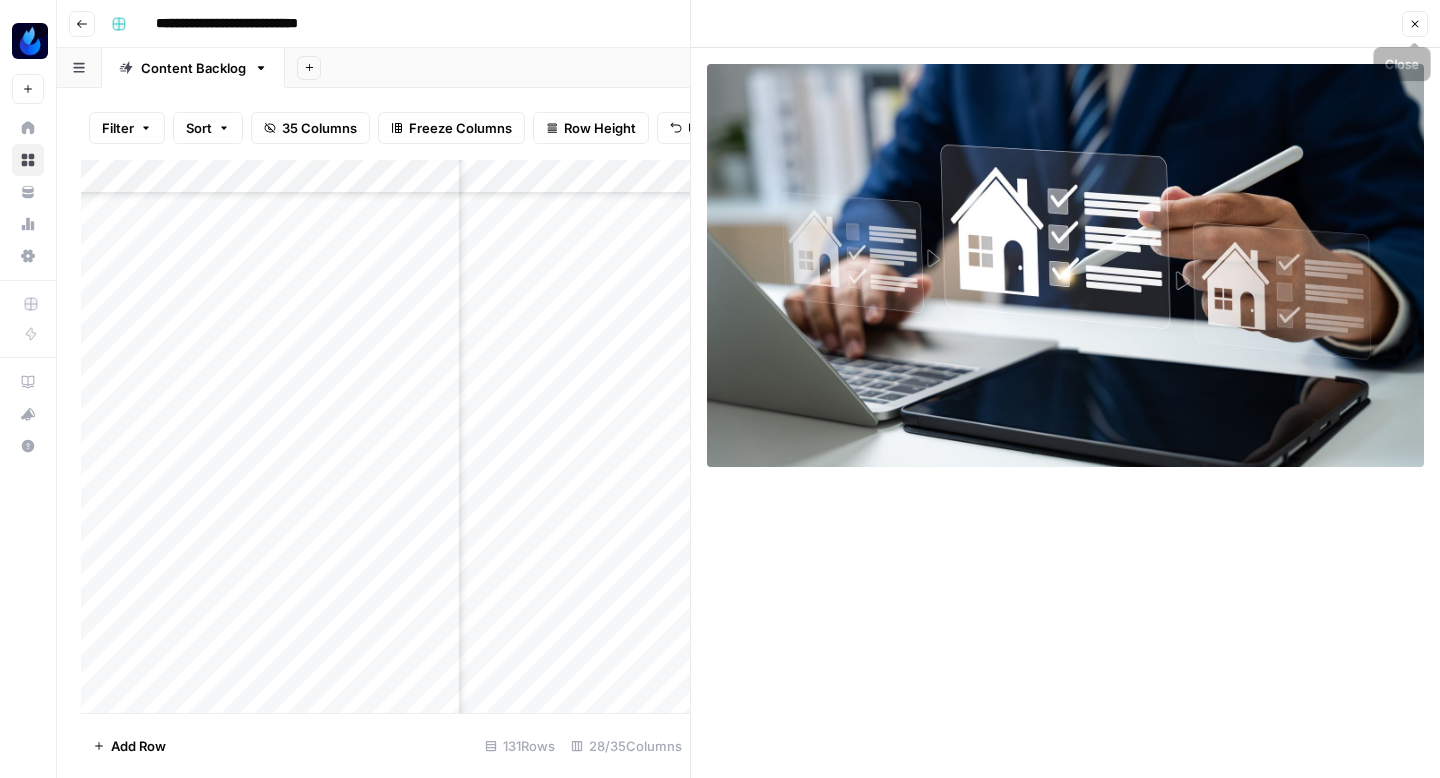 click 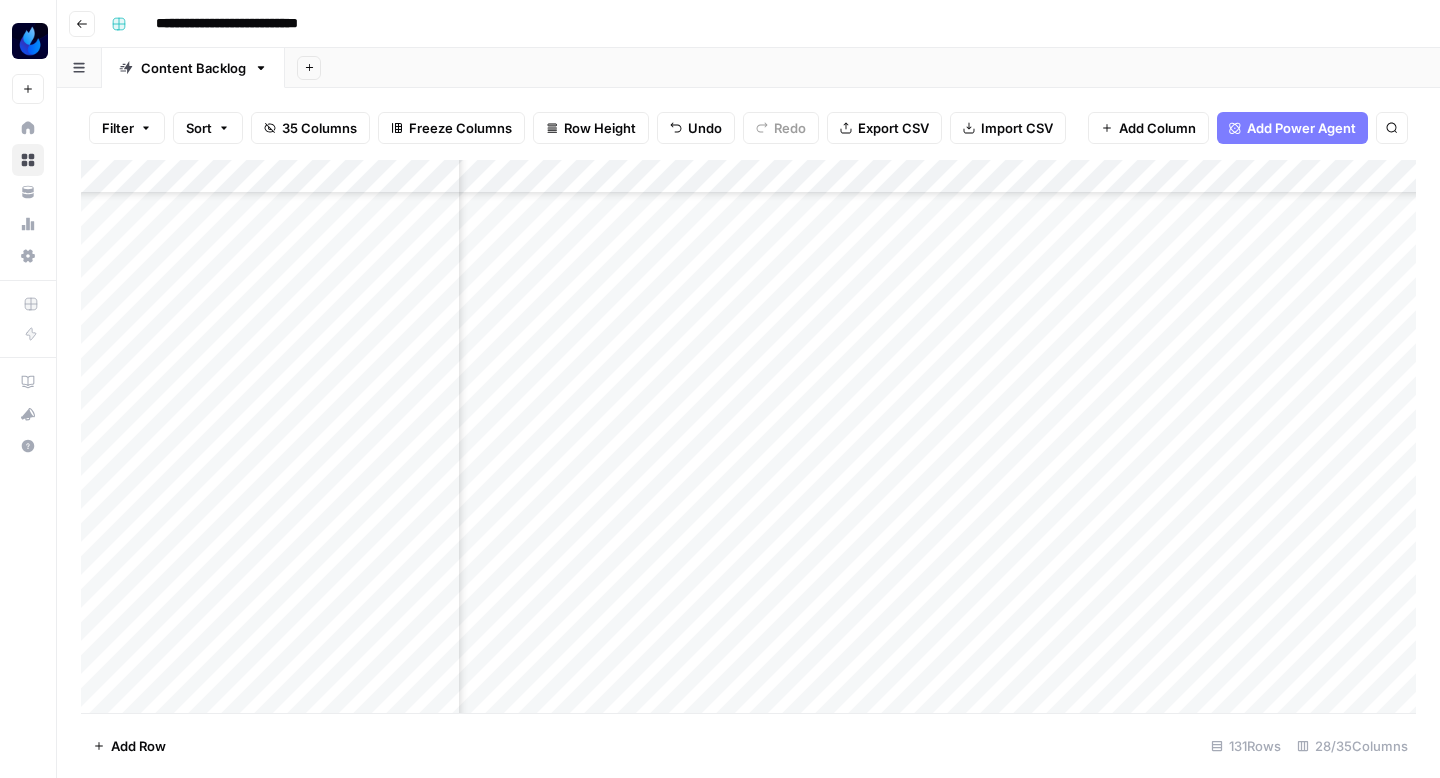 click on "Add Column" at bounding box center [748, 436] 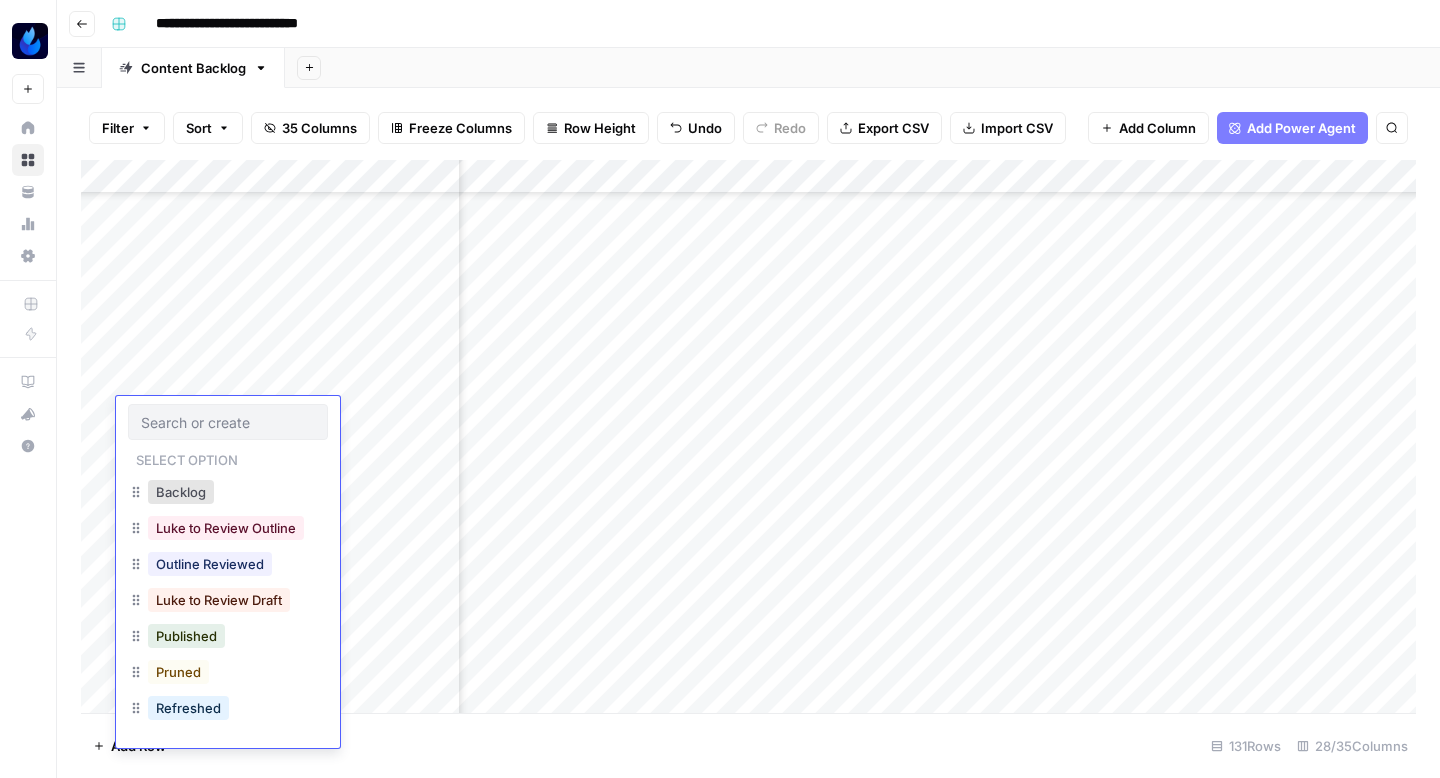 click at bounding box center [228, 422] 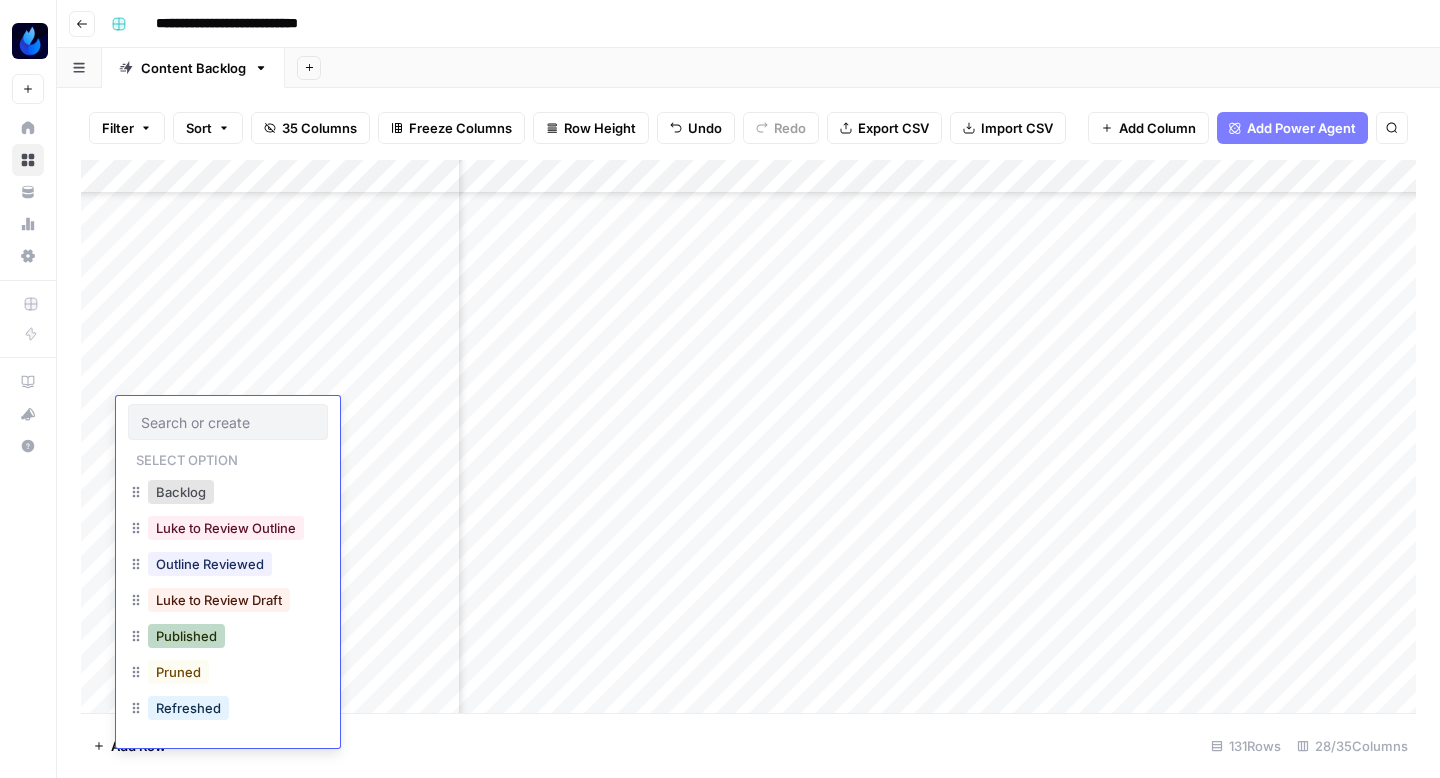 click on "Published" at bounding box center (186, 636) 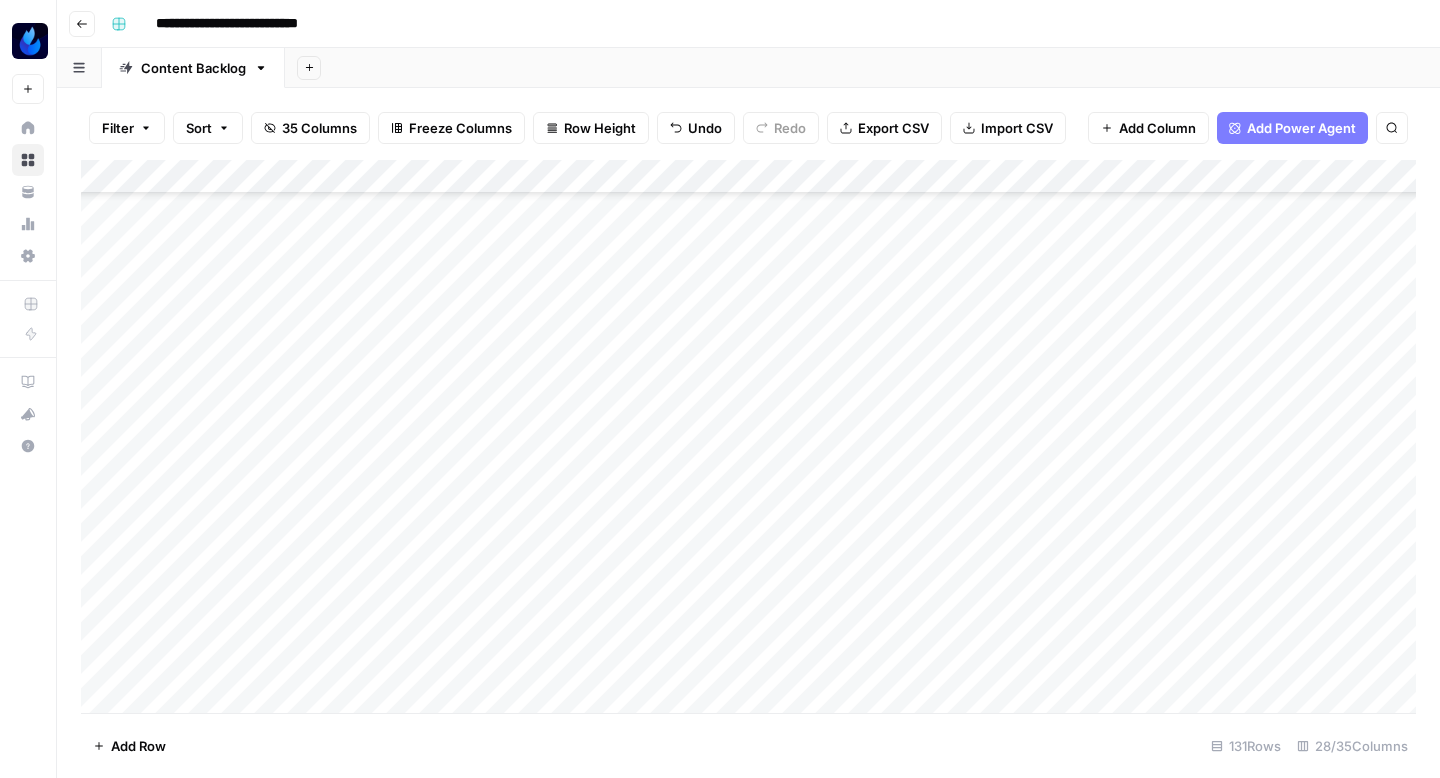 scroll, scrollTop: 5723, scrollLeft: 0, axis: vertical 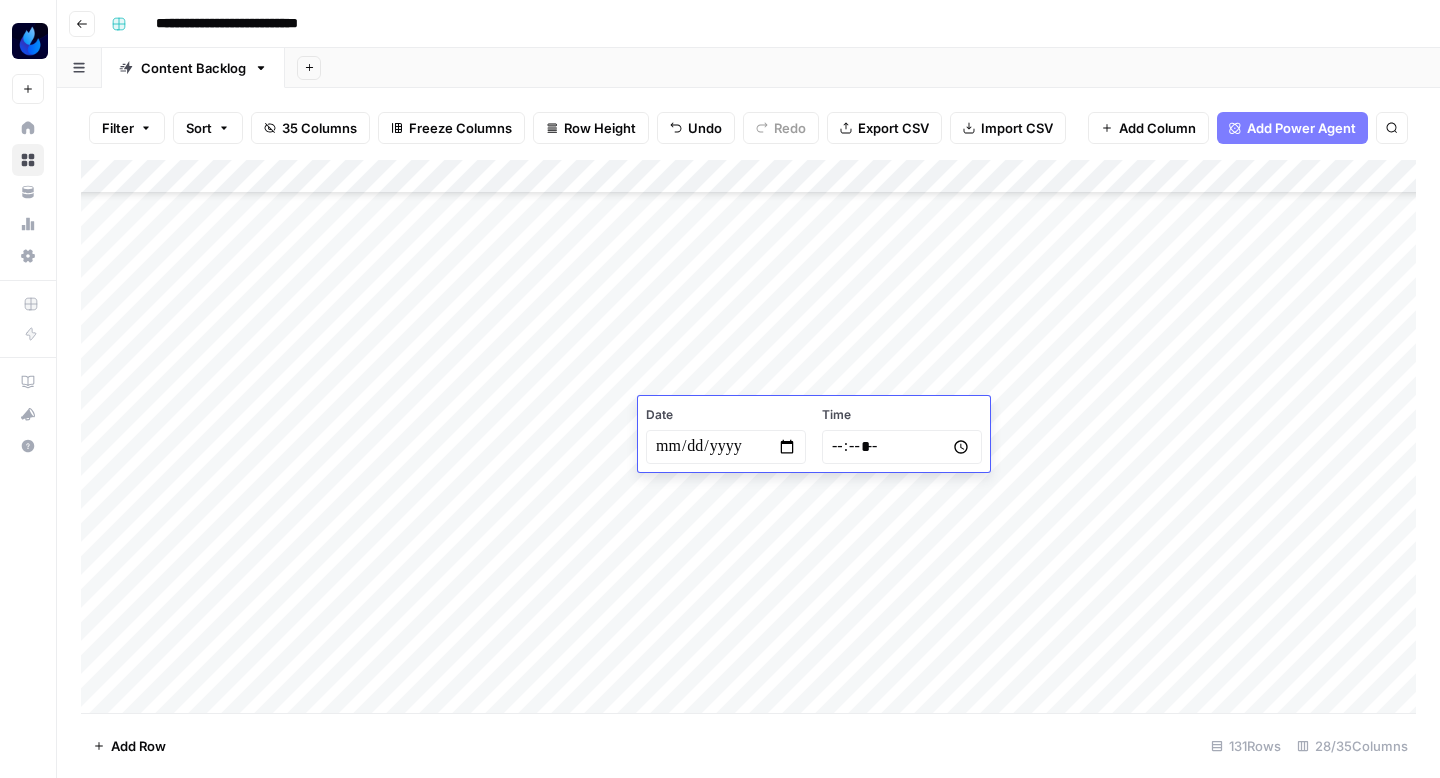 click at bounding box center (726, 447) 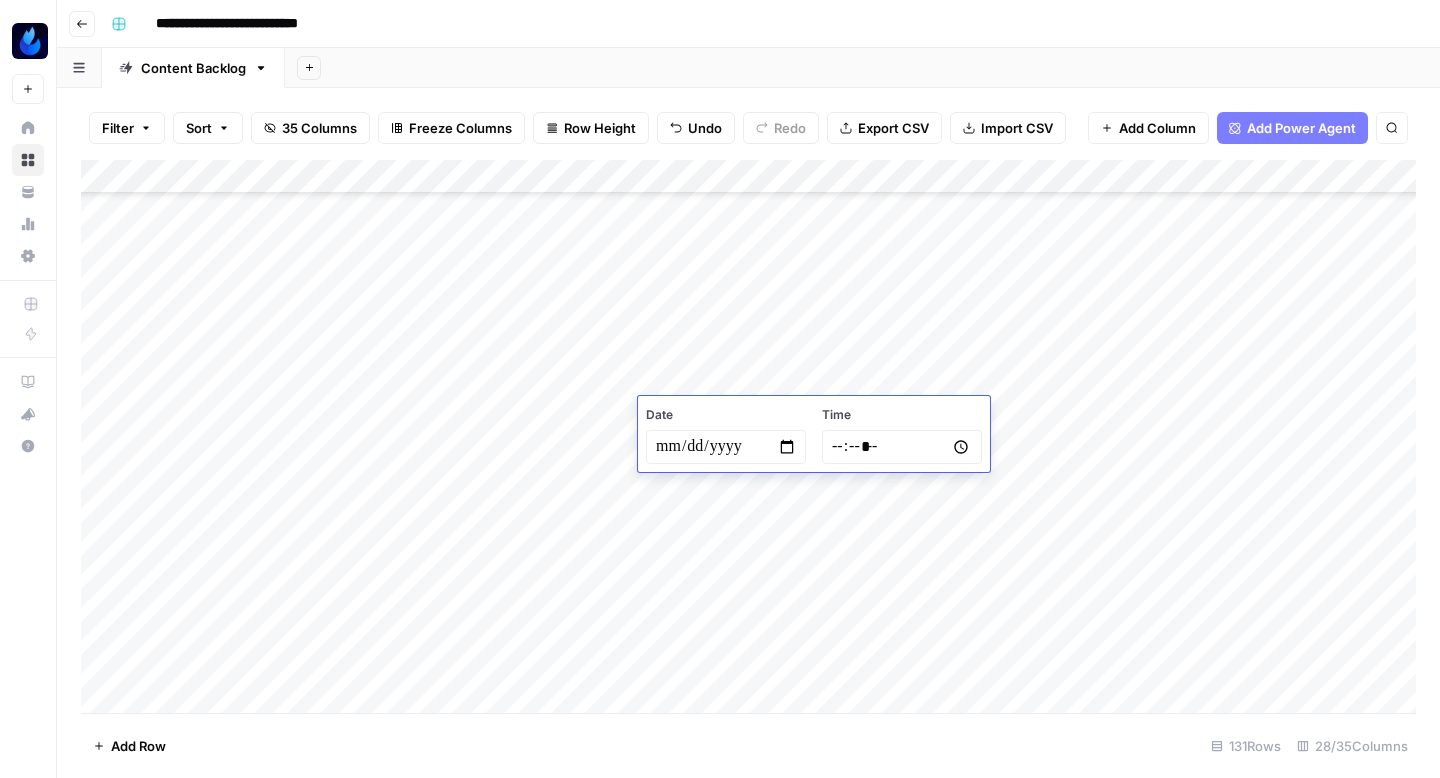 type on "**********" 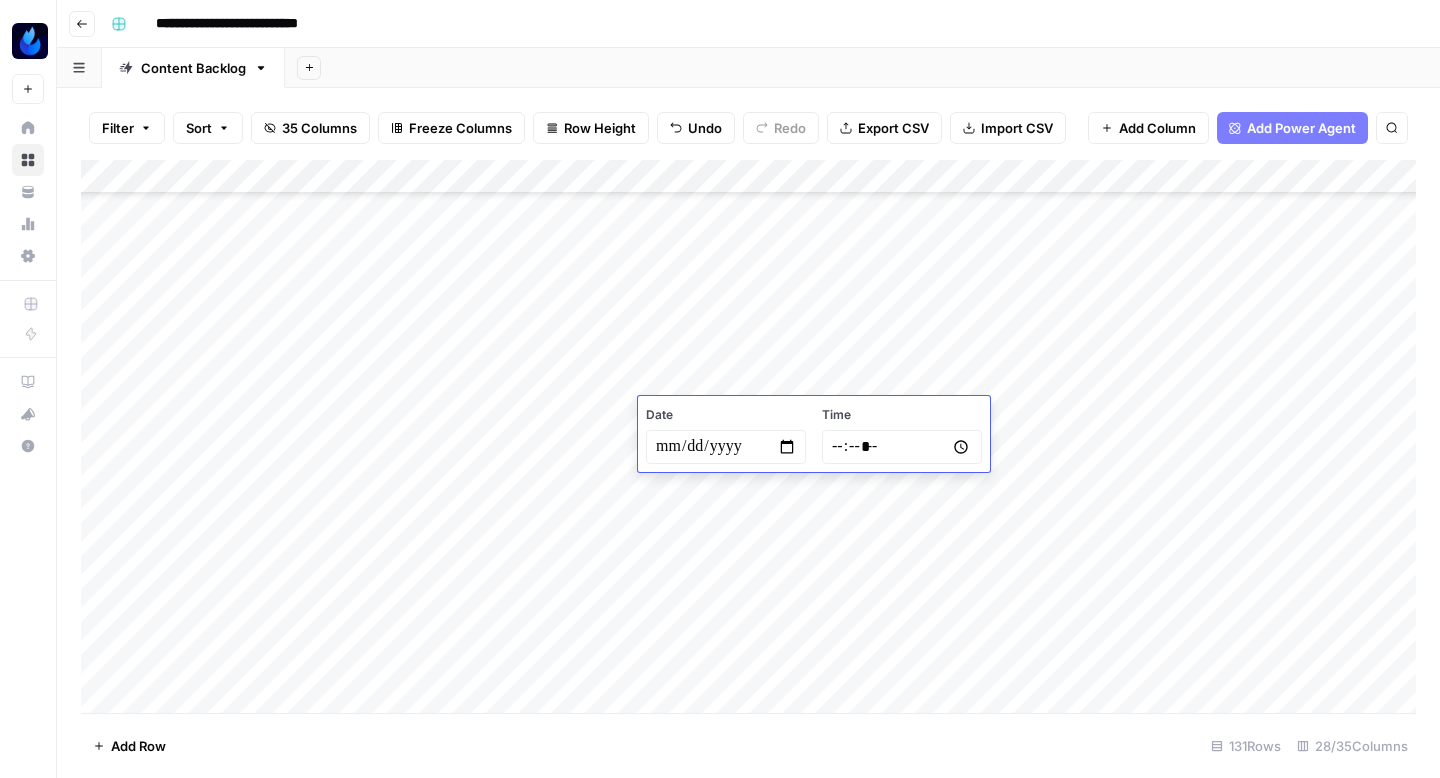 click at bounding box center [902, 447] 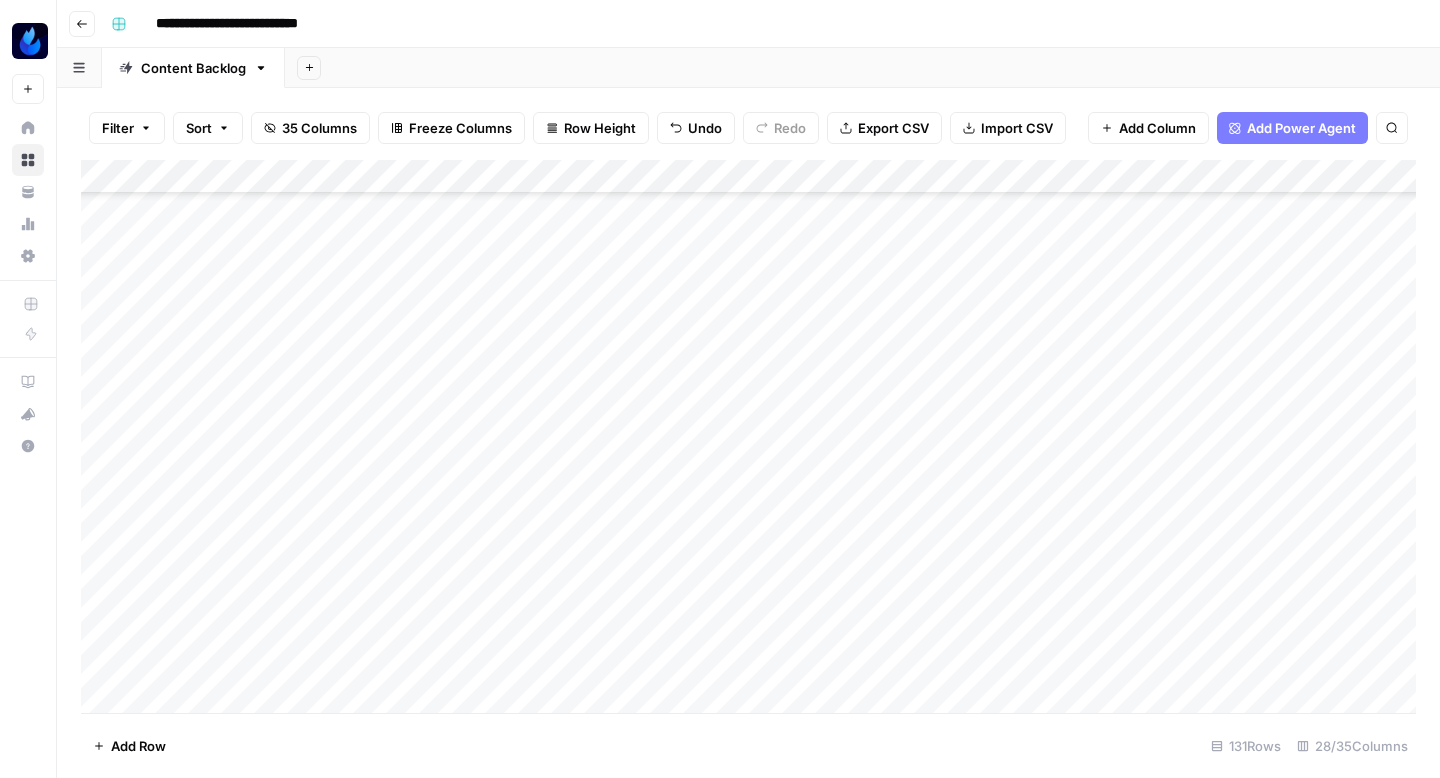 click on "Add Column" at bounding box center [748, 436] 